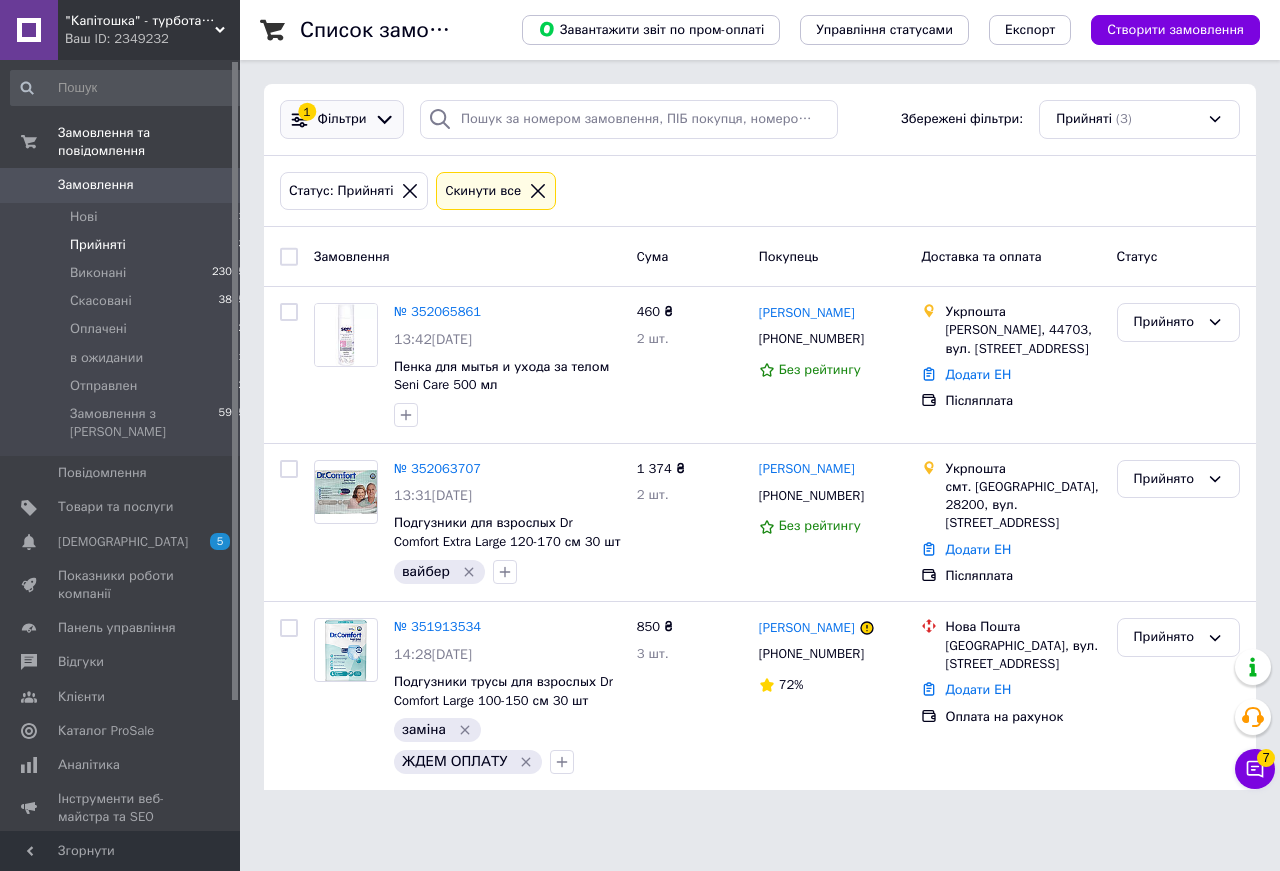 scroll, scrollTop: 0, scrollLeft: 0, axis: both 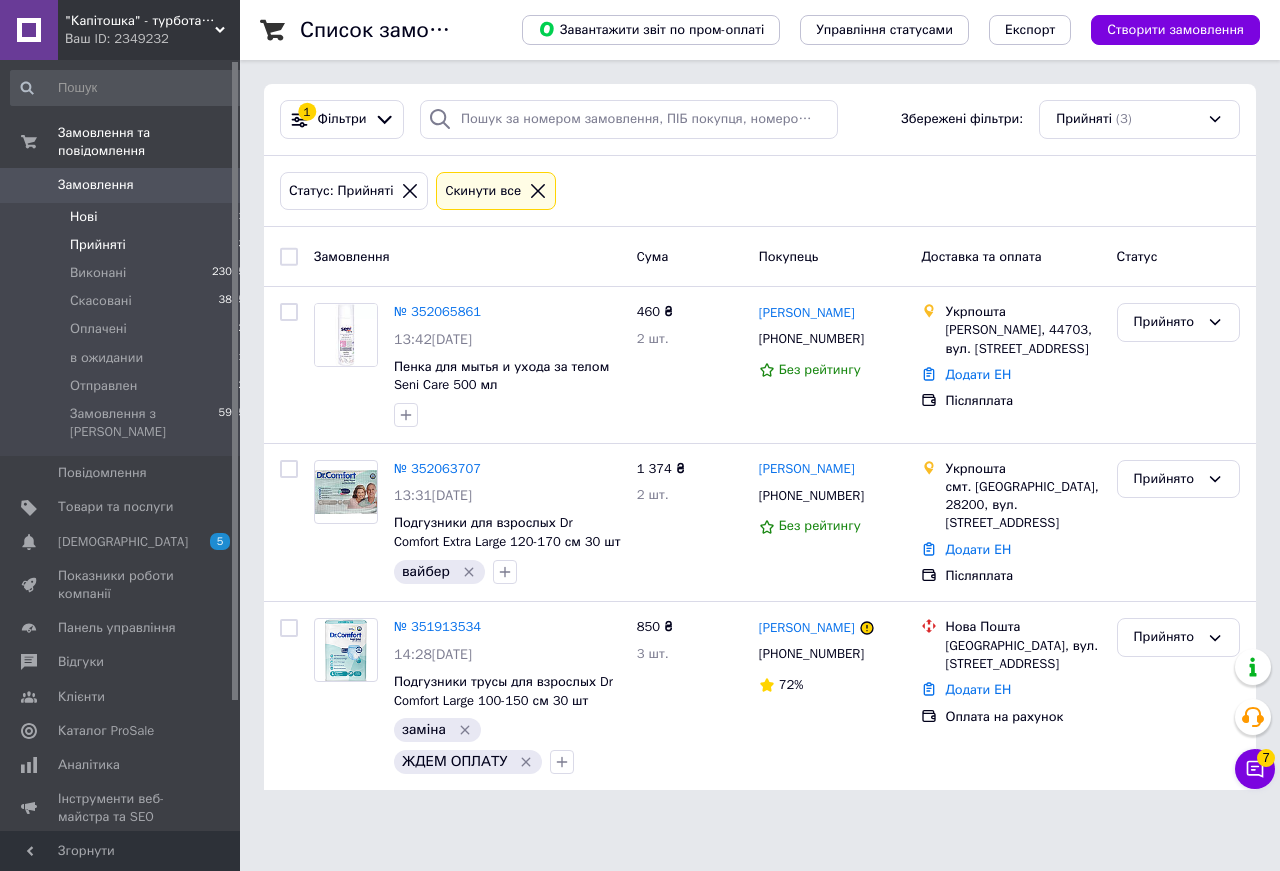 click on "Нові" at bounding box center [83, 217] 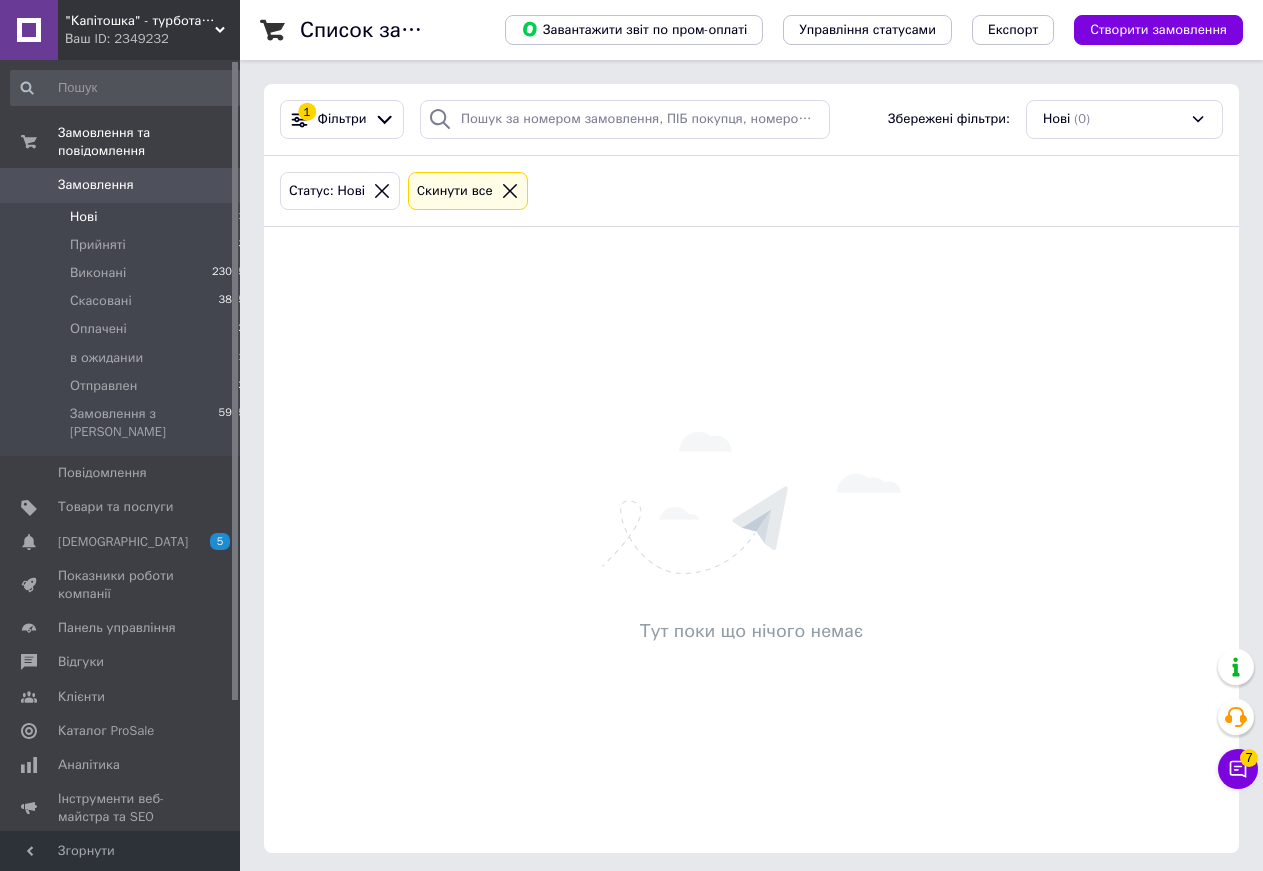 click 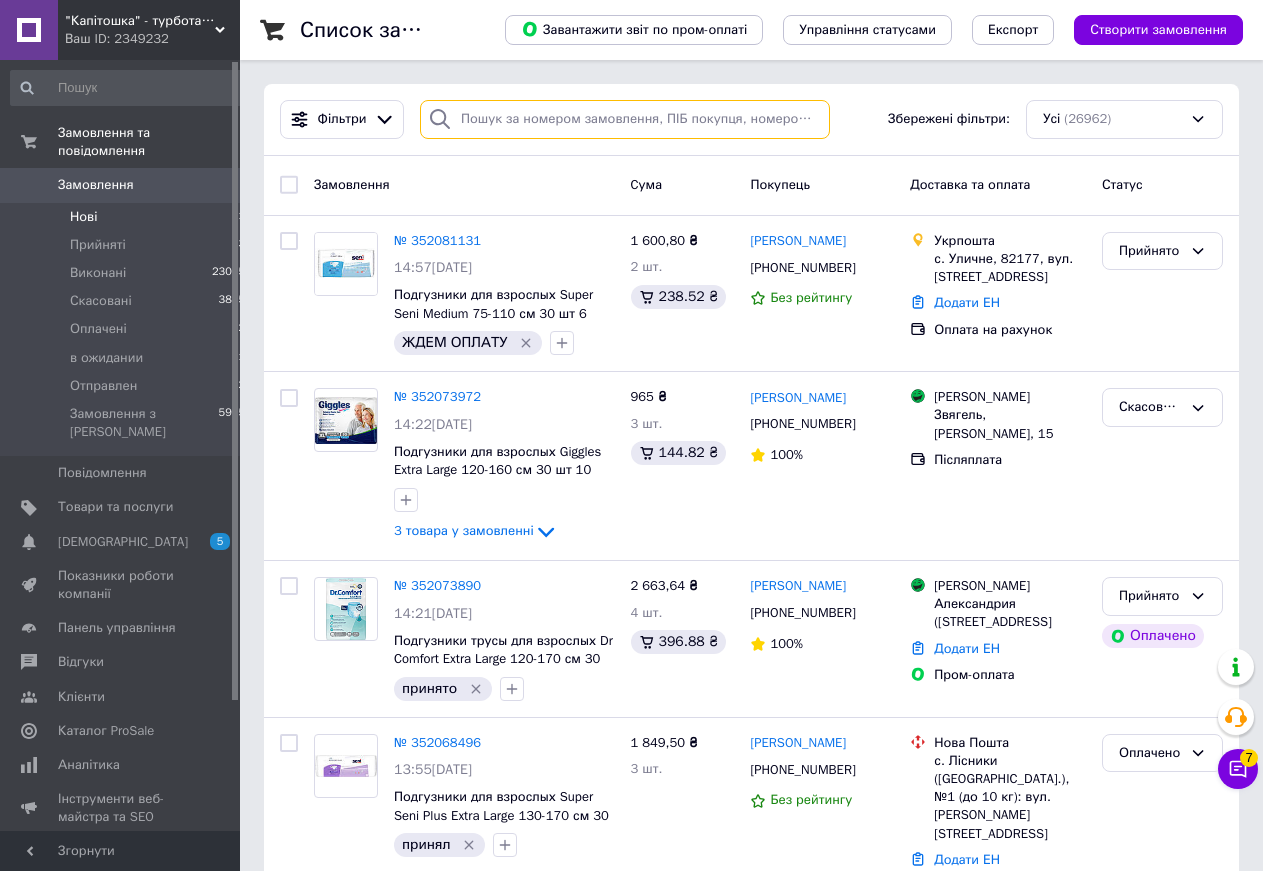 paste on "380674848828" 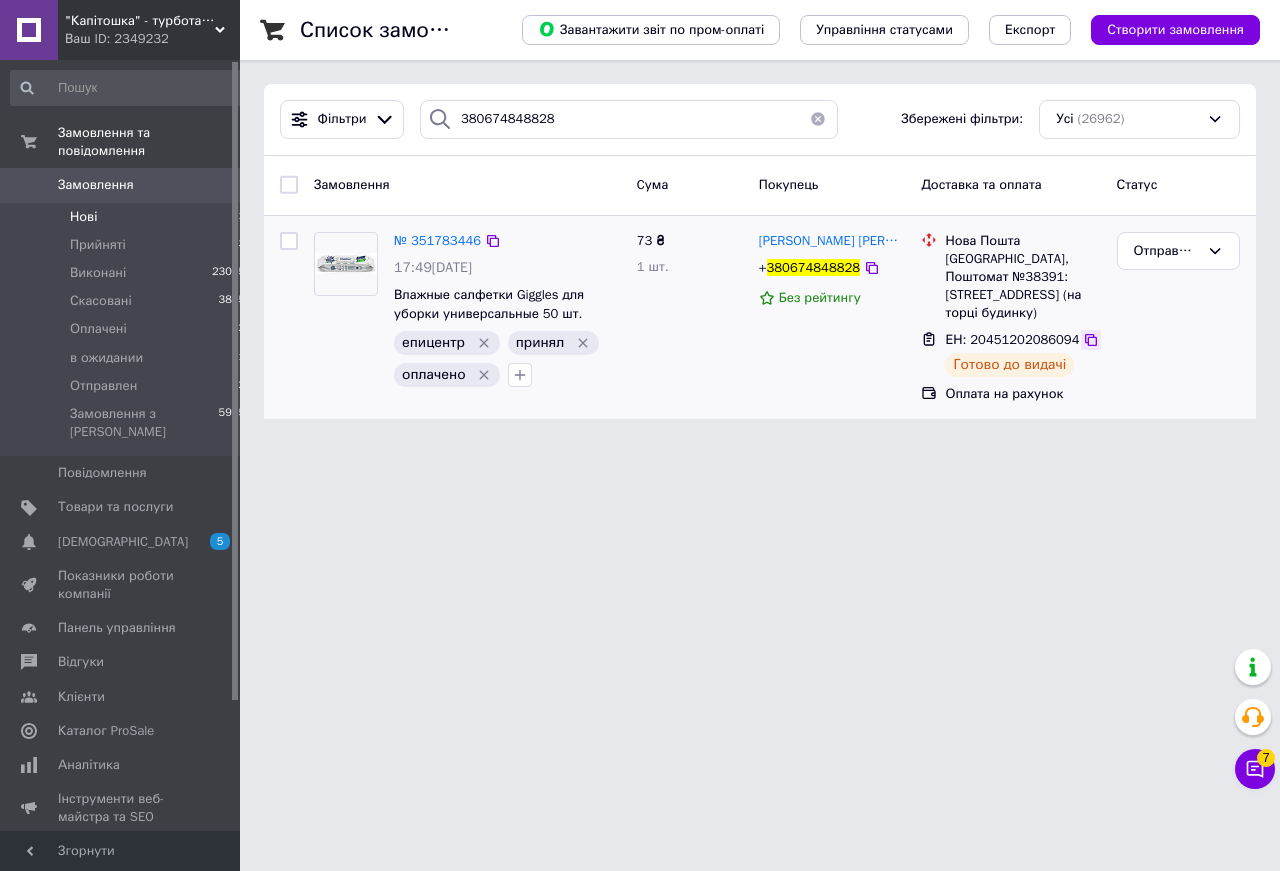 click 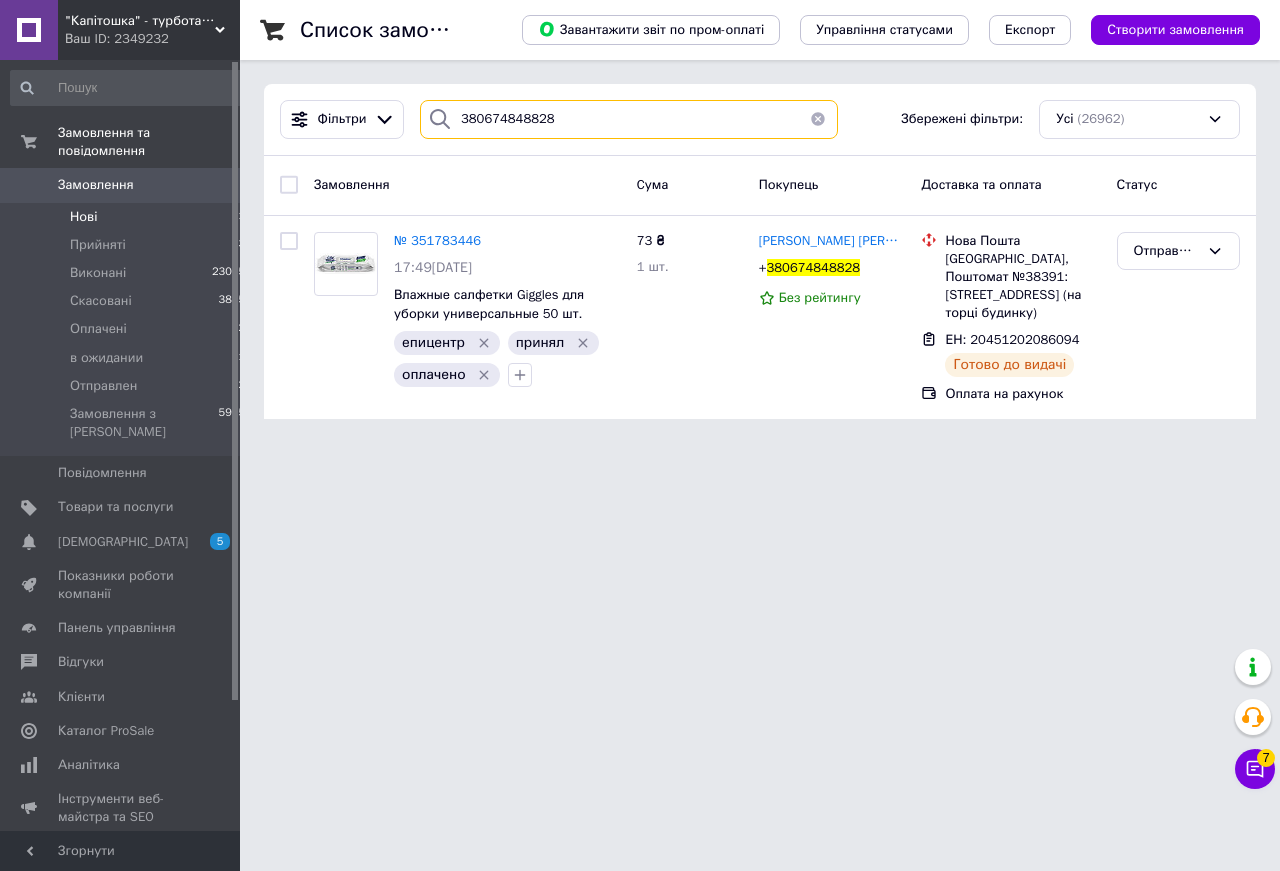 drag, startPoint x: 580, startPoint y: 108, endPoint x: 411, endPoint y: 101, distance: 169.14491 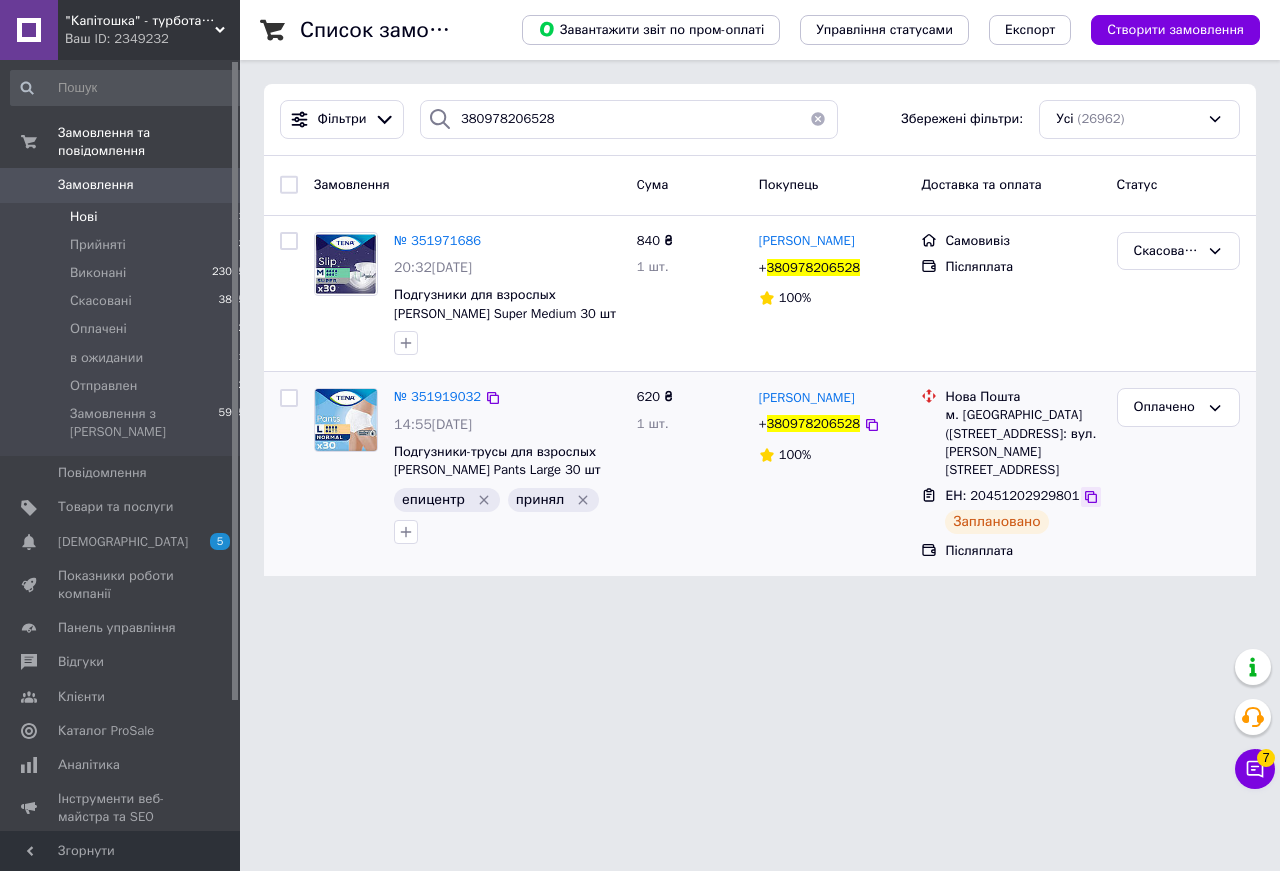 click 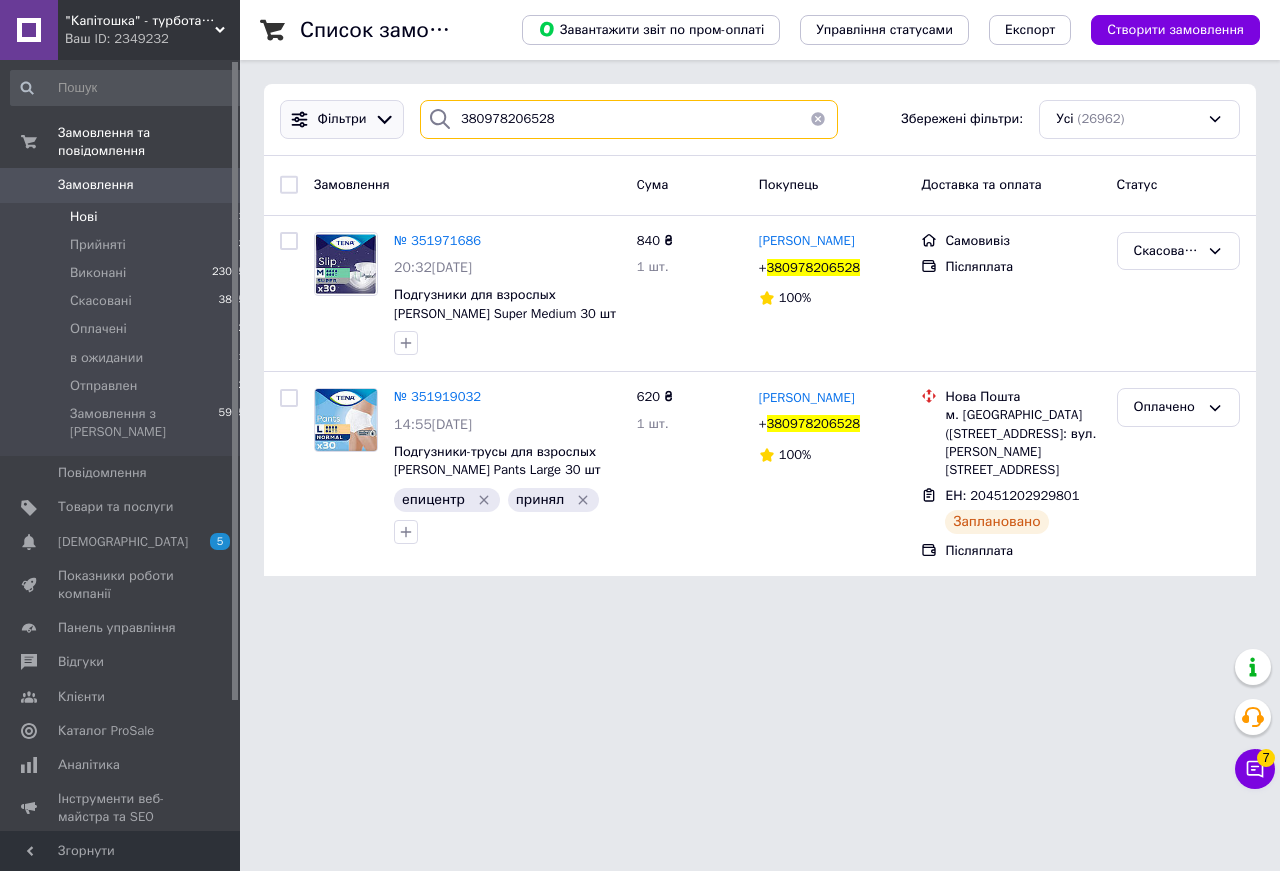 drag, startPoint x: 640, startPoint y: 109, endPoint x: 347, endPoint y: 114, distance: 293.04266 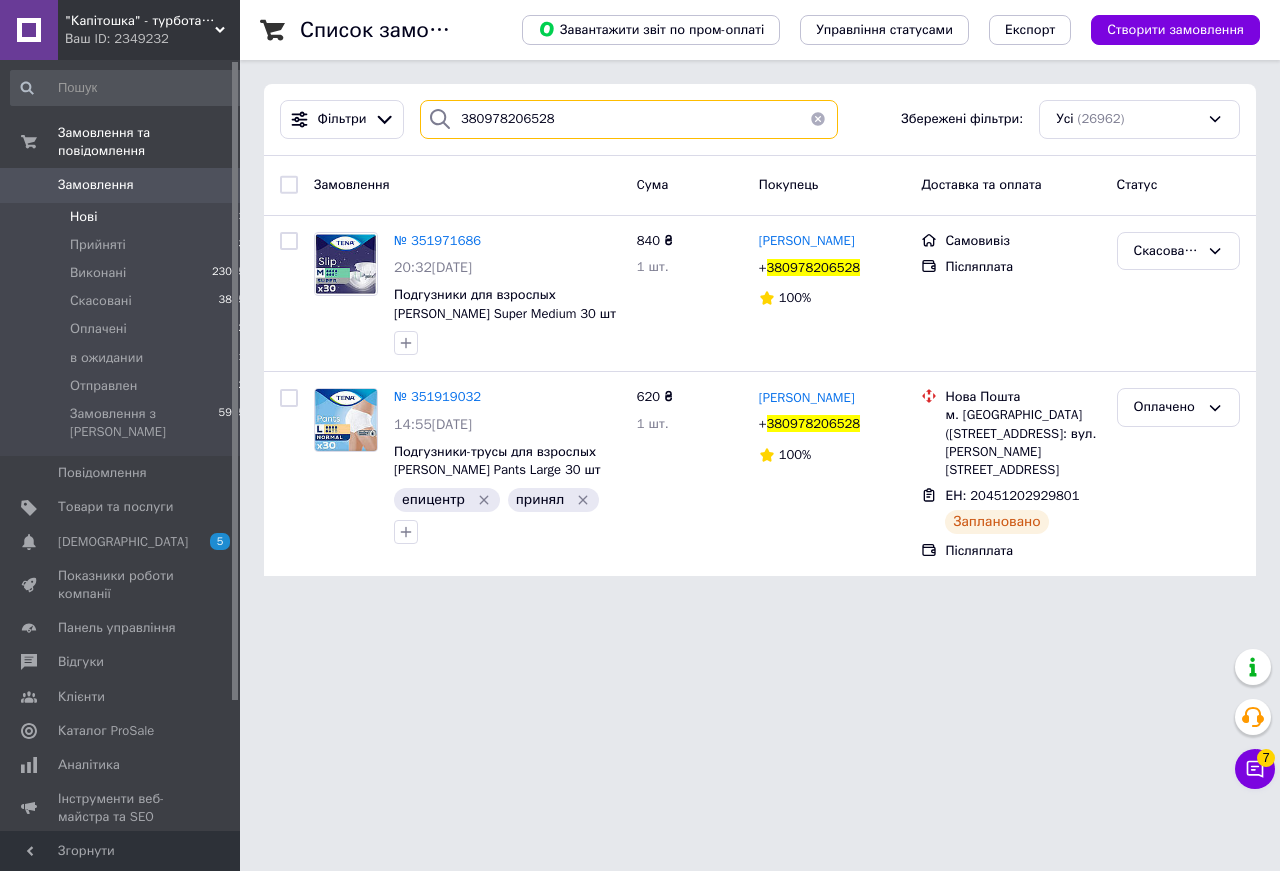 paste on "638465287" 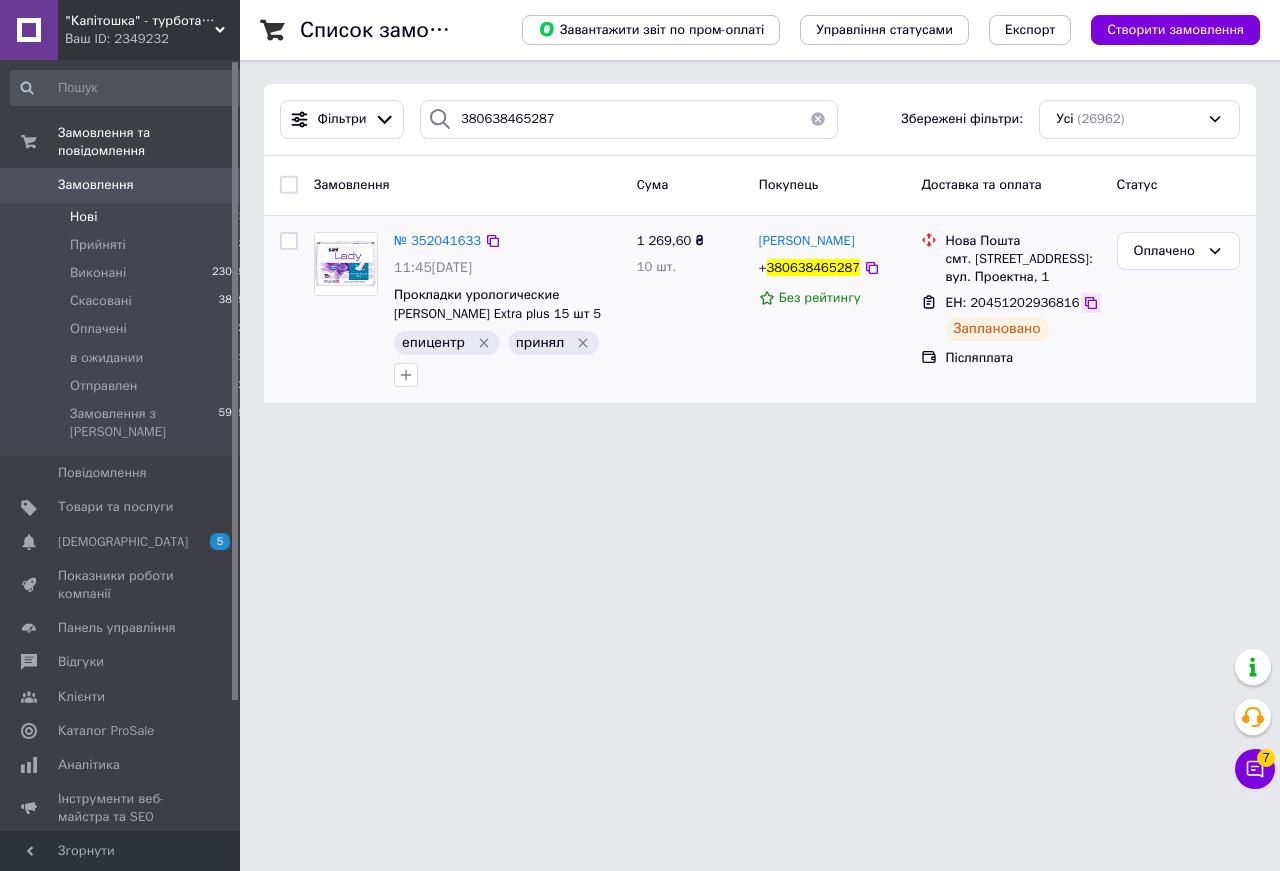 click 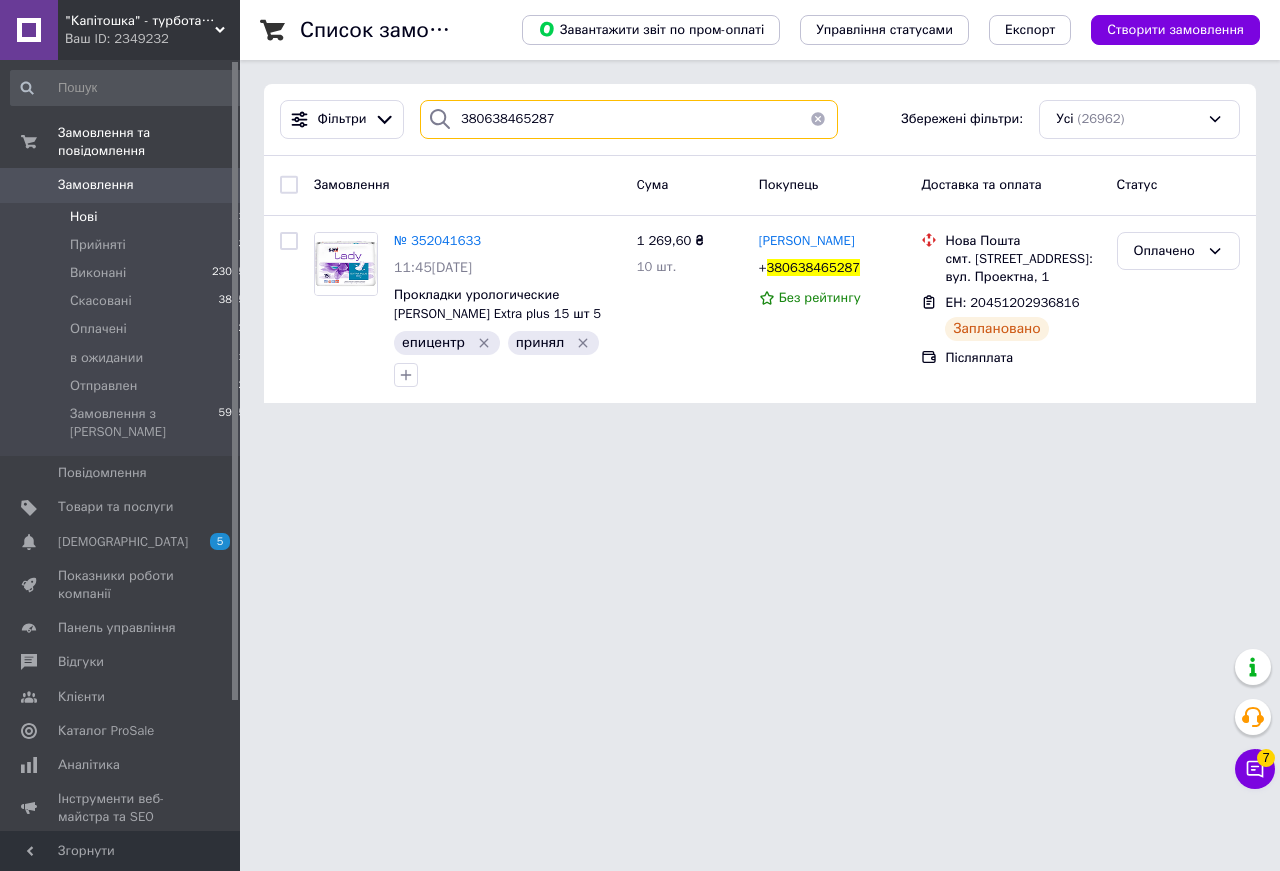 drag, startPoint x: 577, startPoint y: 118, endPoint x: 382, endPoint y: 114, distance: 195.04102 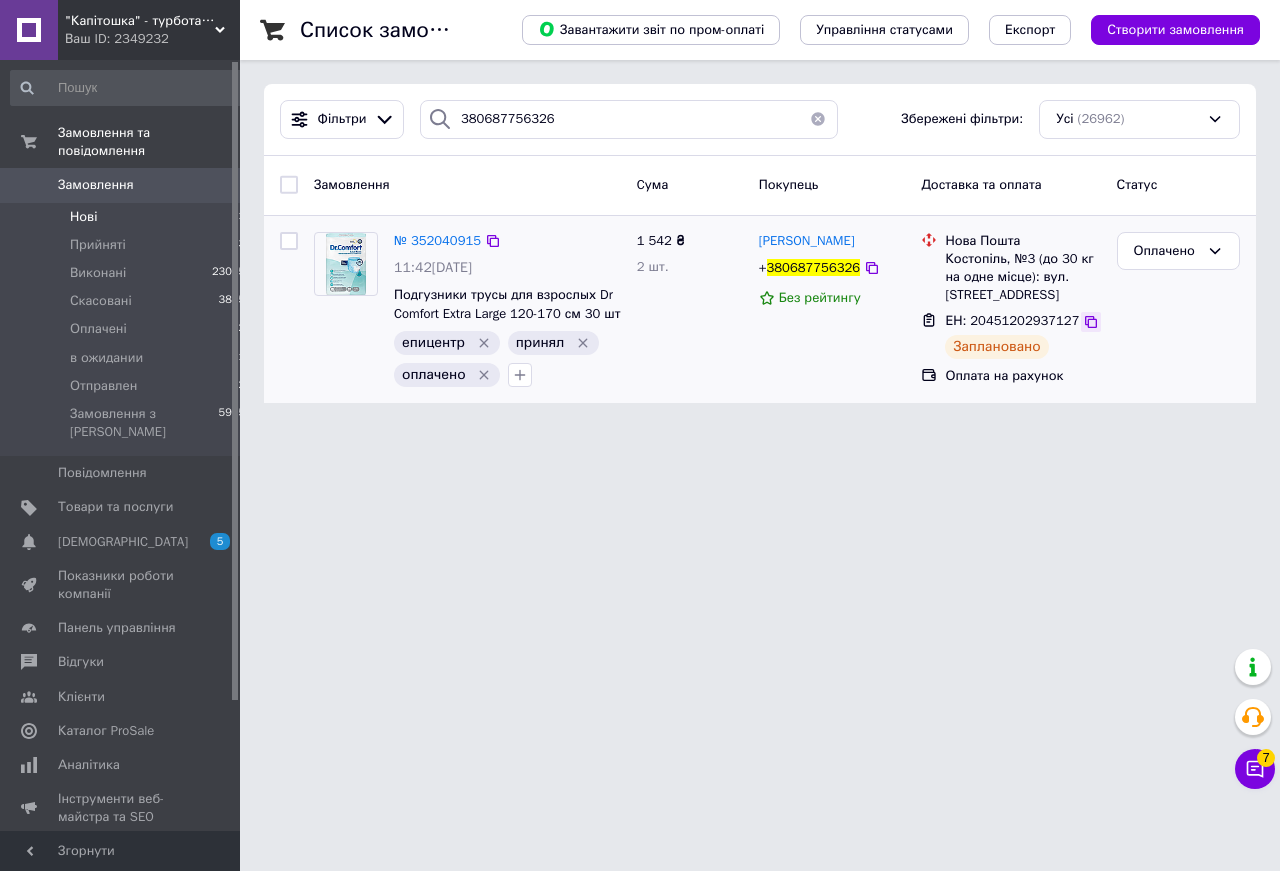 click 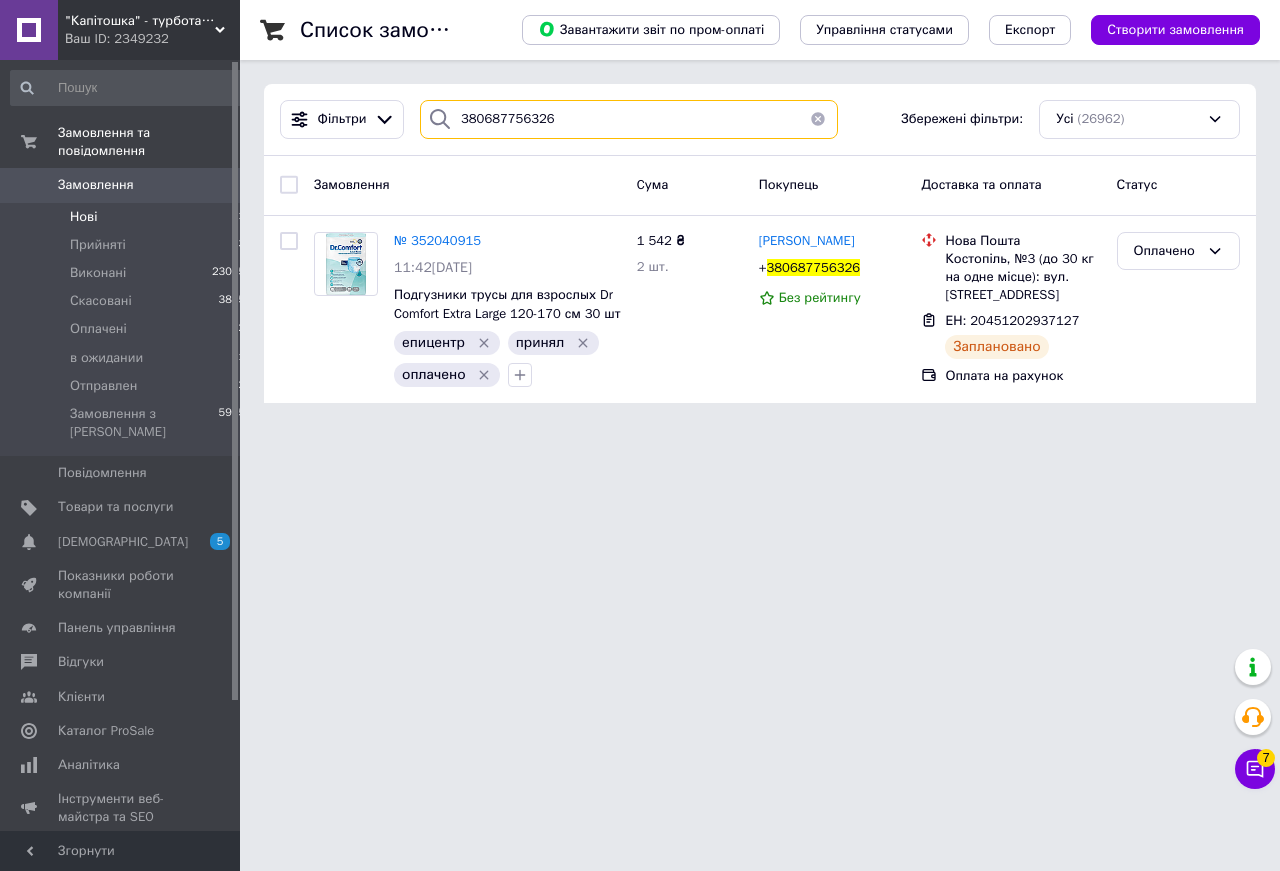 drag, startPoint x: 583, startPoint y: 119, endPoint x: 420, endPoint y: 98, distance: 164.3472 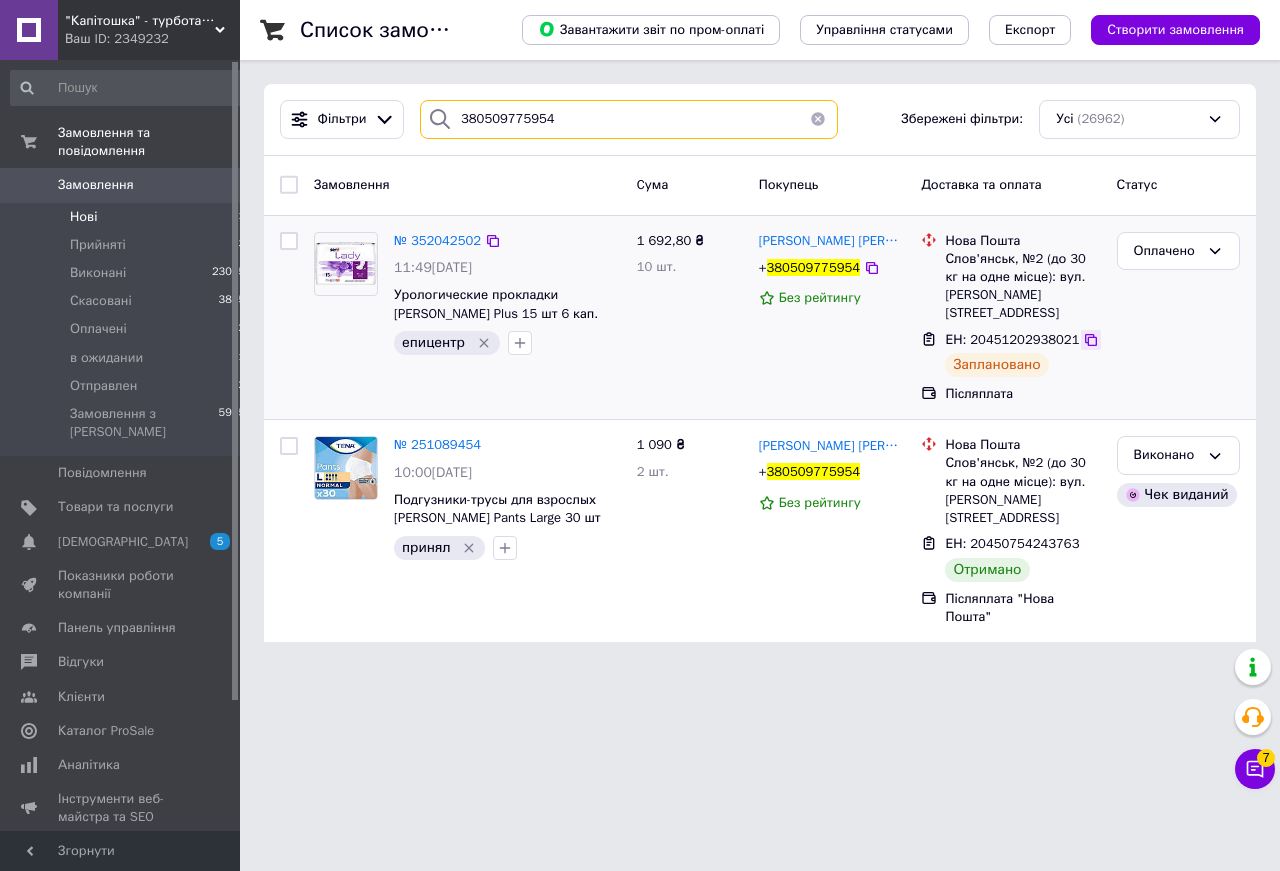 type on "380509775954" 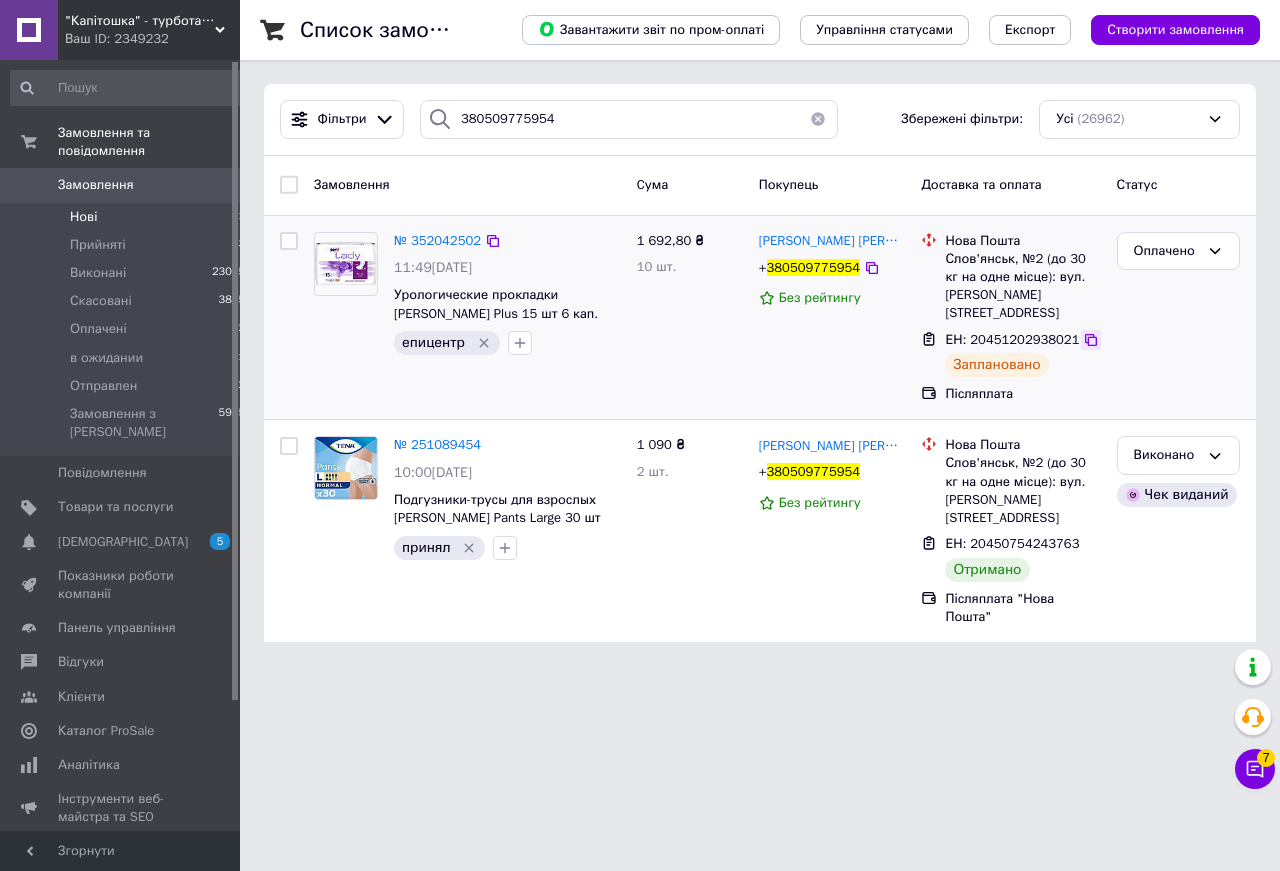click 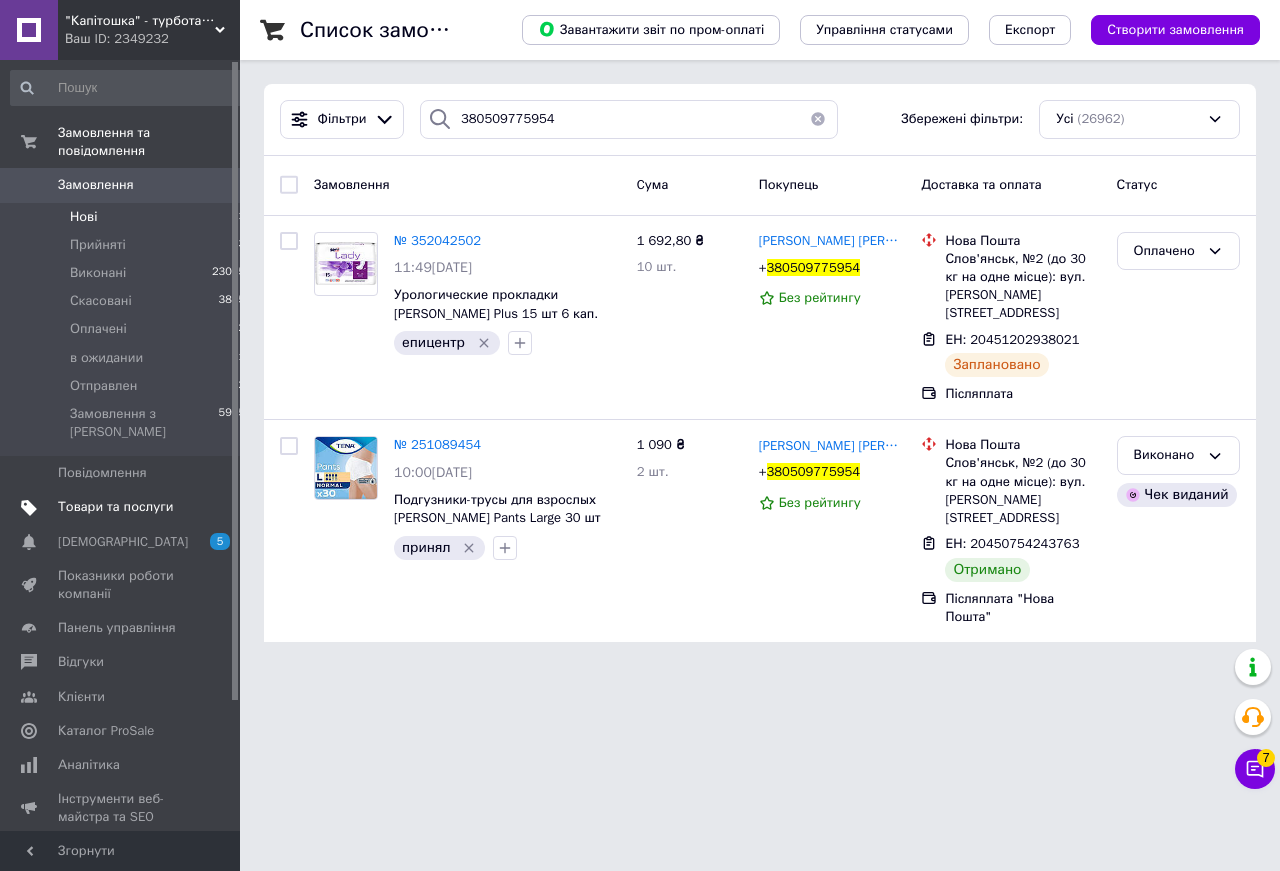 click on "Товари та послуги" at bounding box center [115, 507] 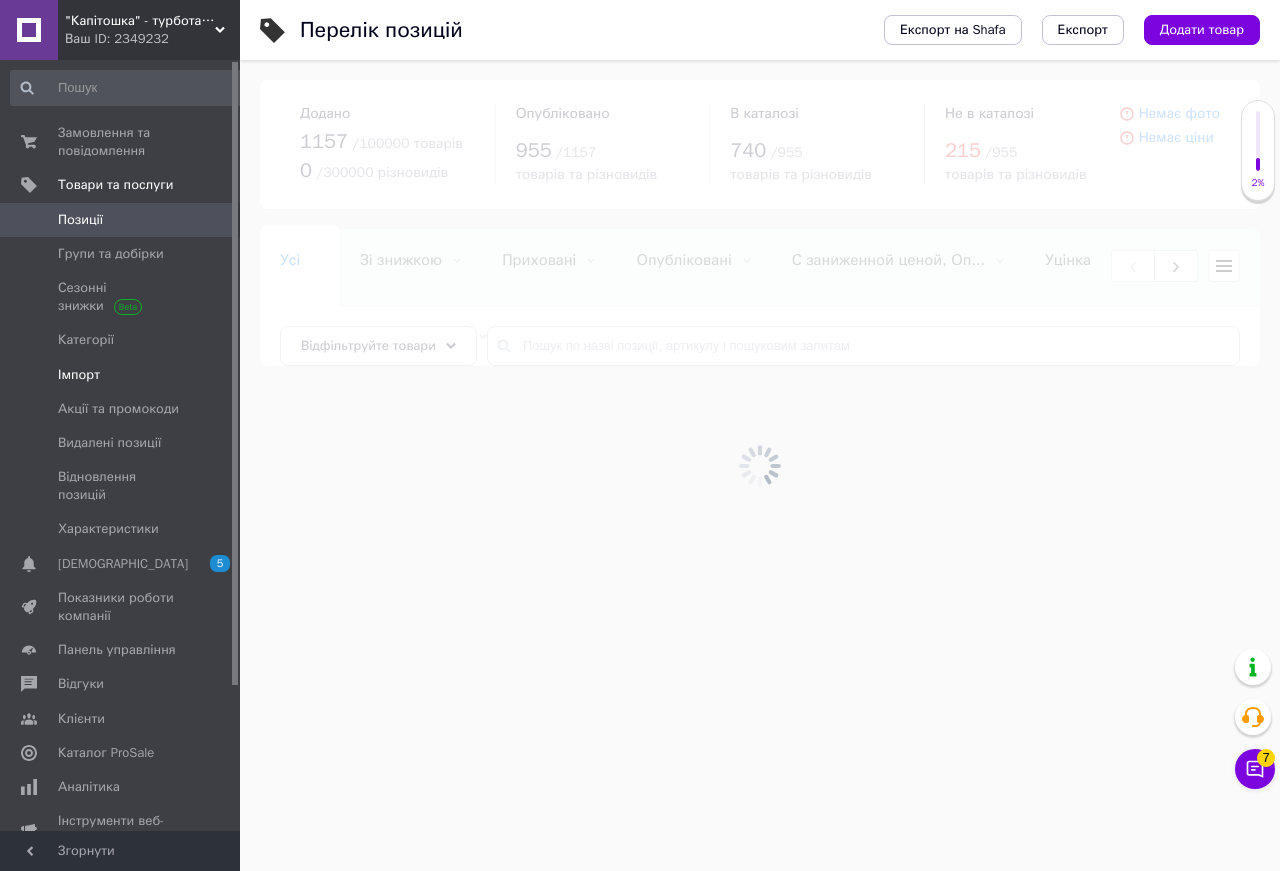click on "Імпорт" at bounding box center (79, 375) 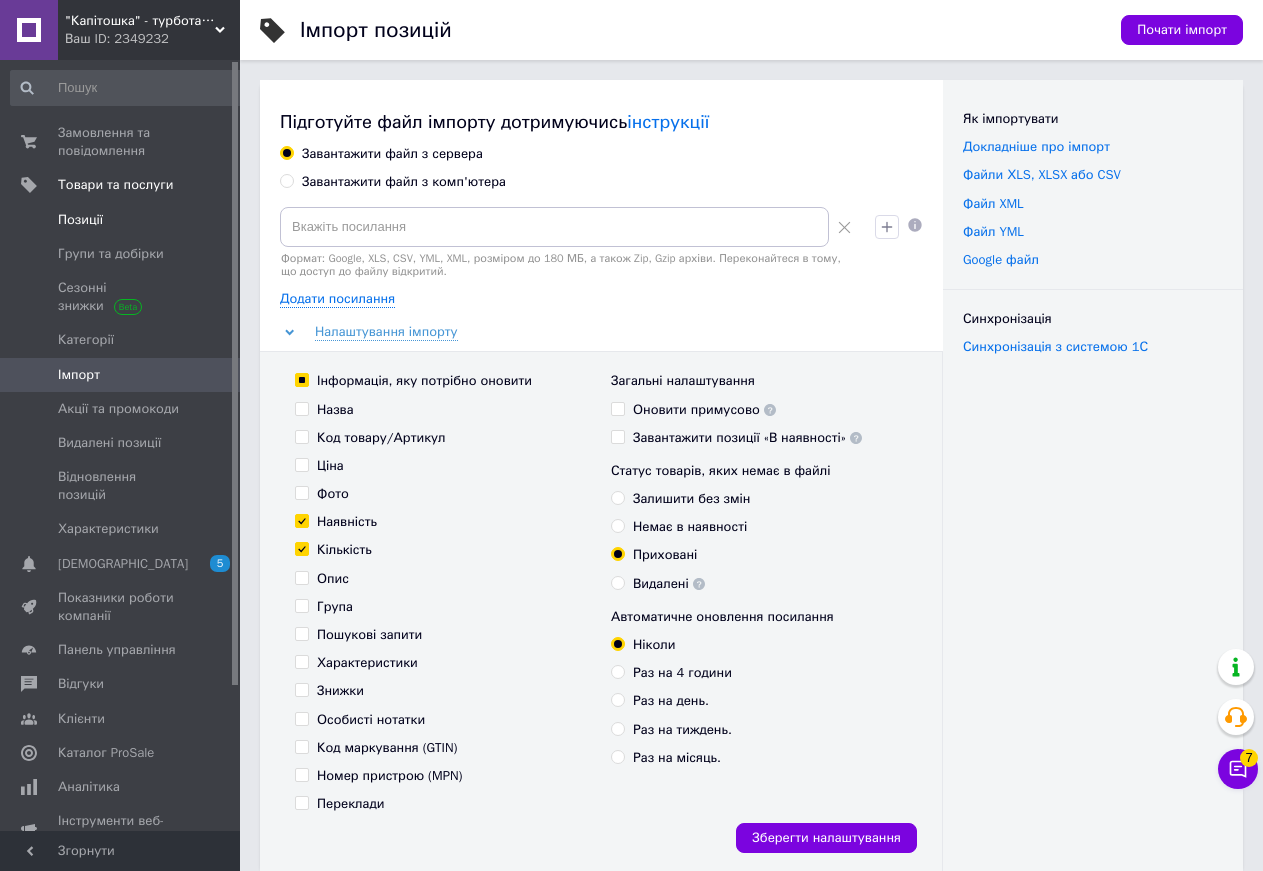 click on "Позиції" at bounding box center (80, 220) 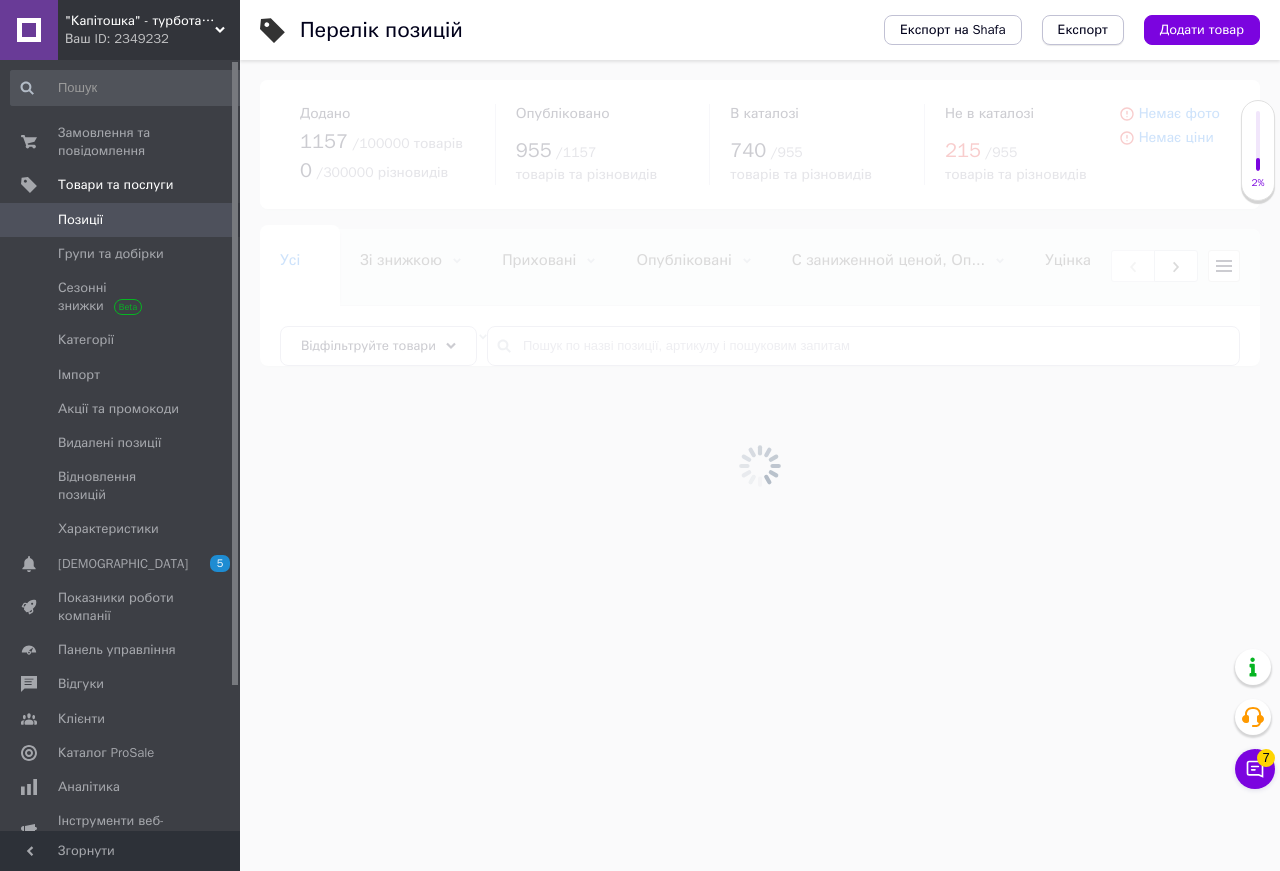 click on "Експорт" at bounding box center [1083, 30] 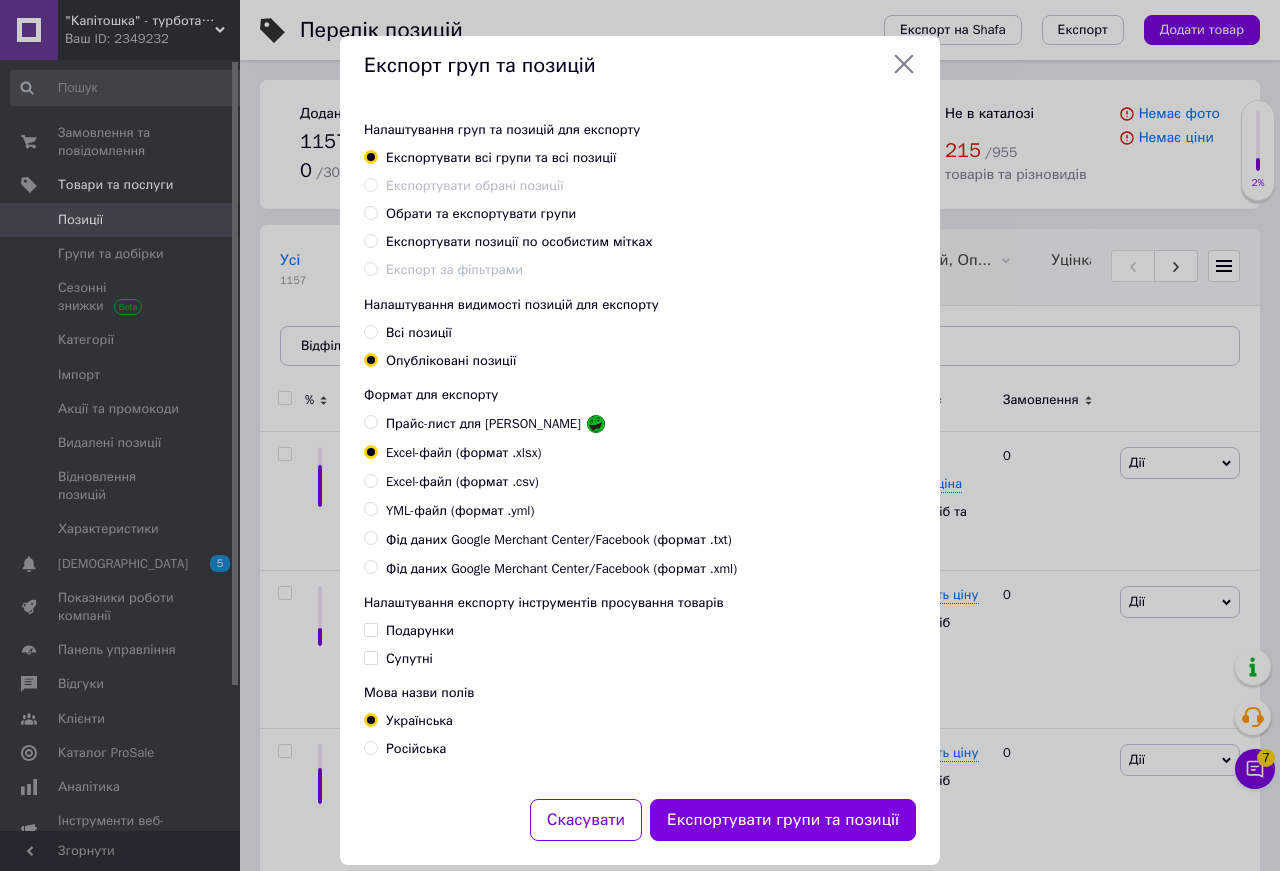 click on "Всі позиції" at bounding box center (370, 331) 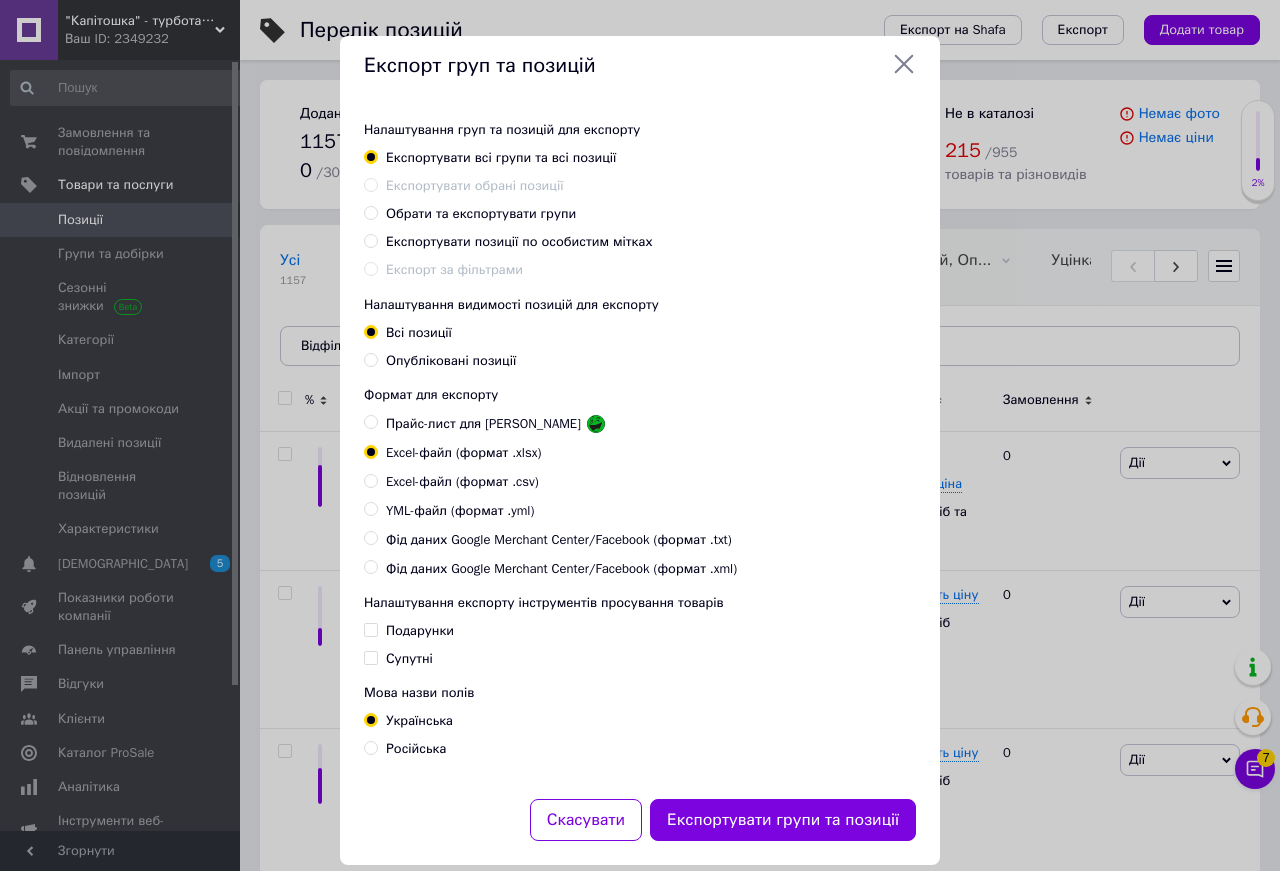 click on "Фід даних Google Merchant Center/Facebook (формат .xml)" at bounding box center [370, 566] 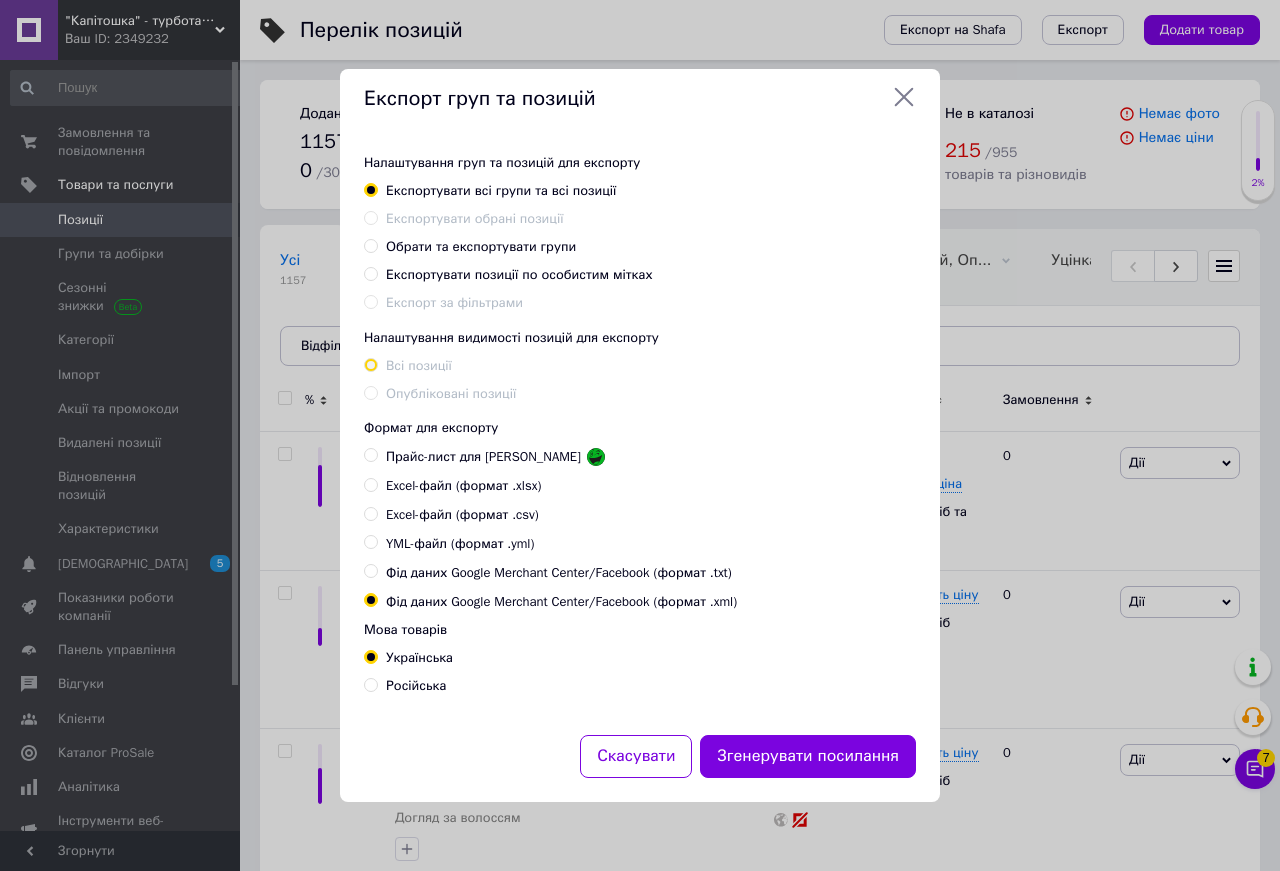 click on "Російська" at bounding box center [370, 684] 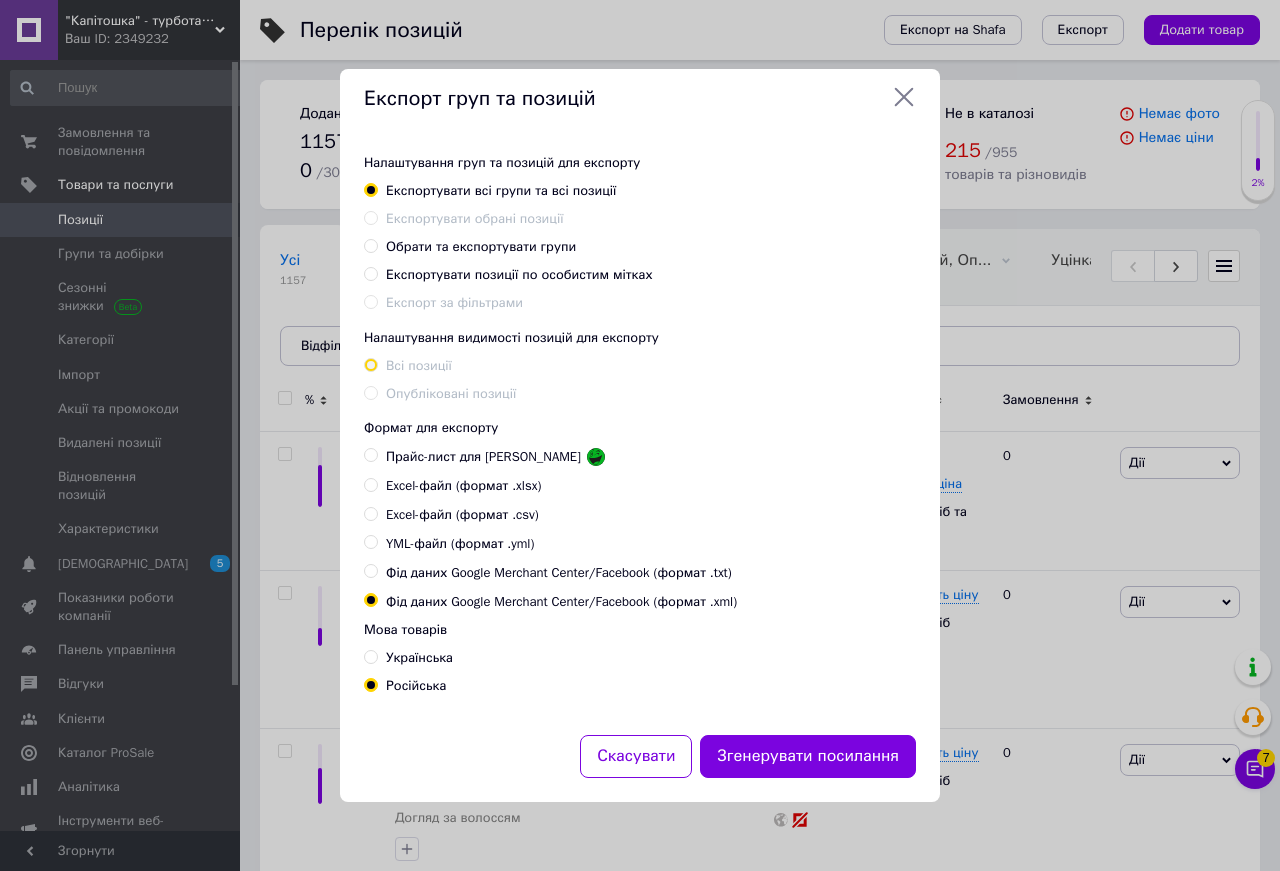 click on "Українська" at bounding box center [408, 658] 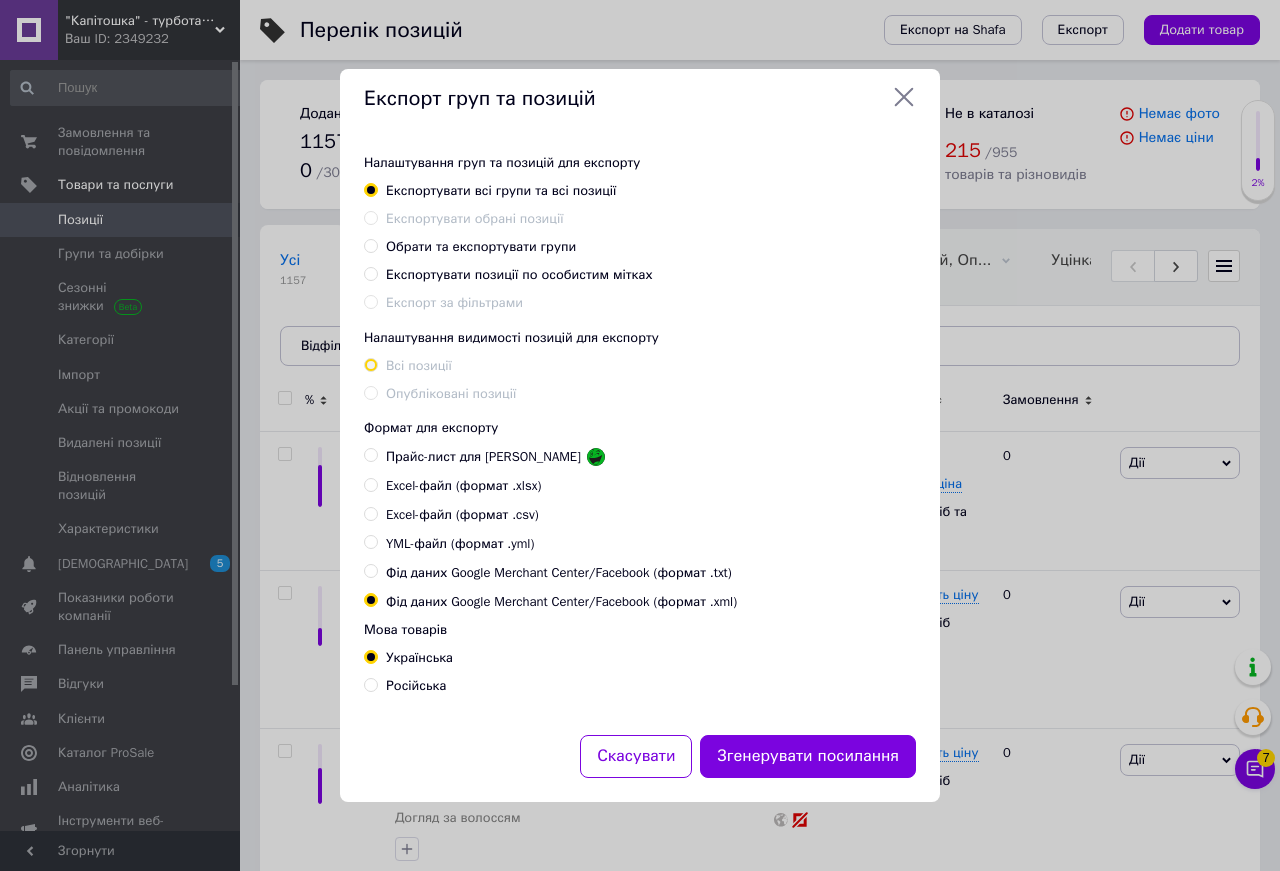 click on "Українська" at bounding box center [370, 656] 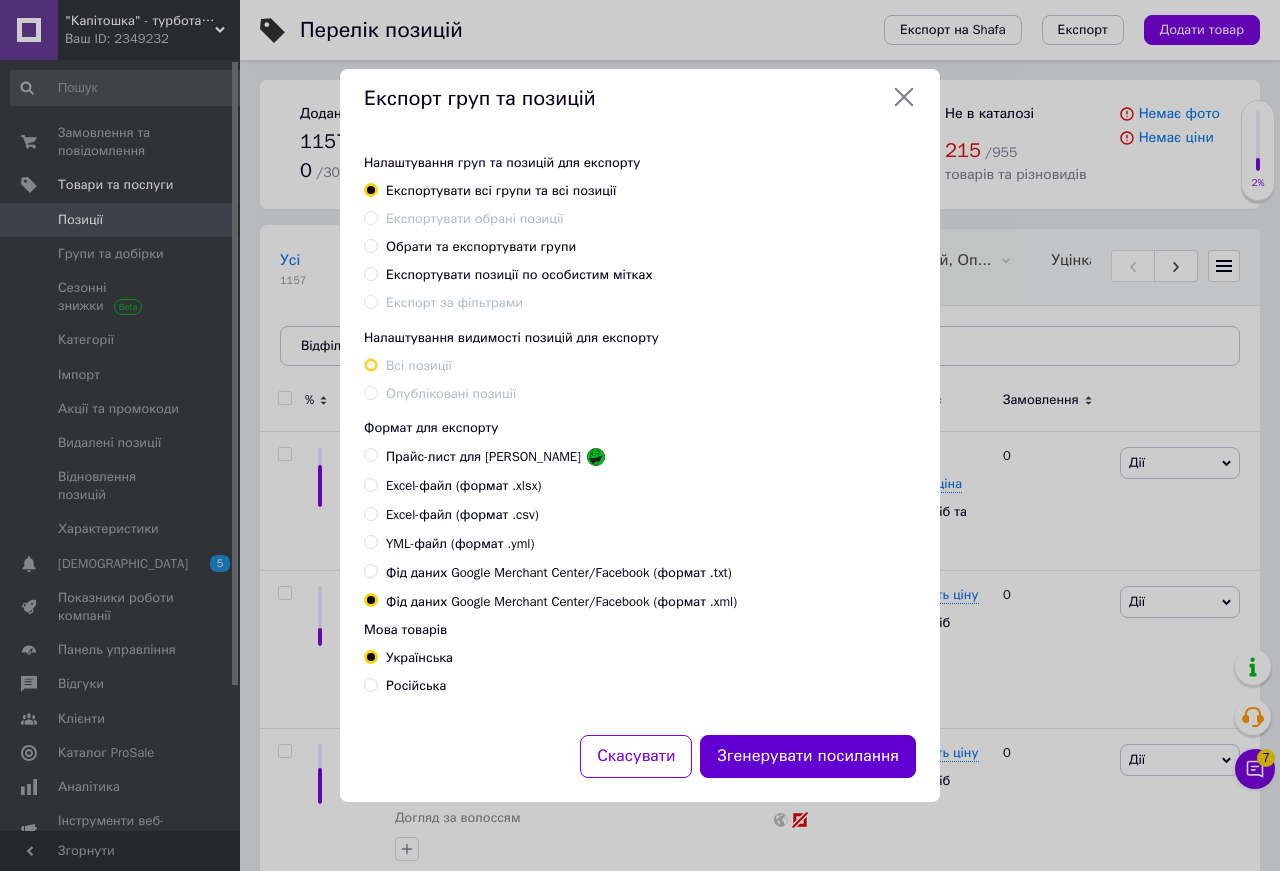 click on "Згенерувати посилання" at bounding box center (808, 756) 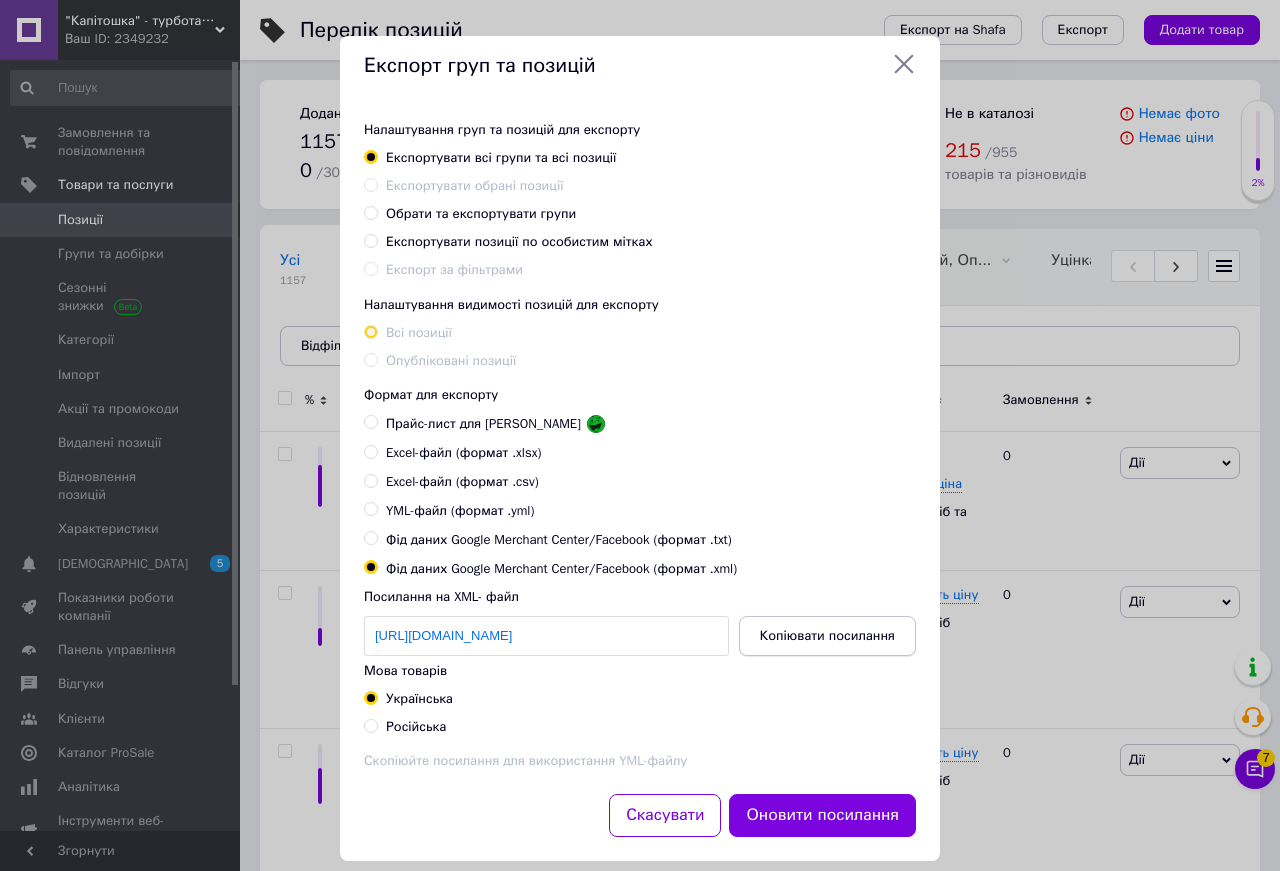 click on "Копіювати посилання" at bounding box center [827, 636] 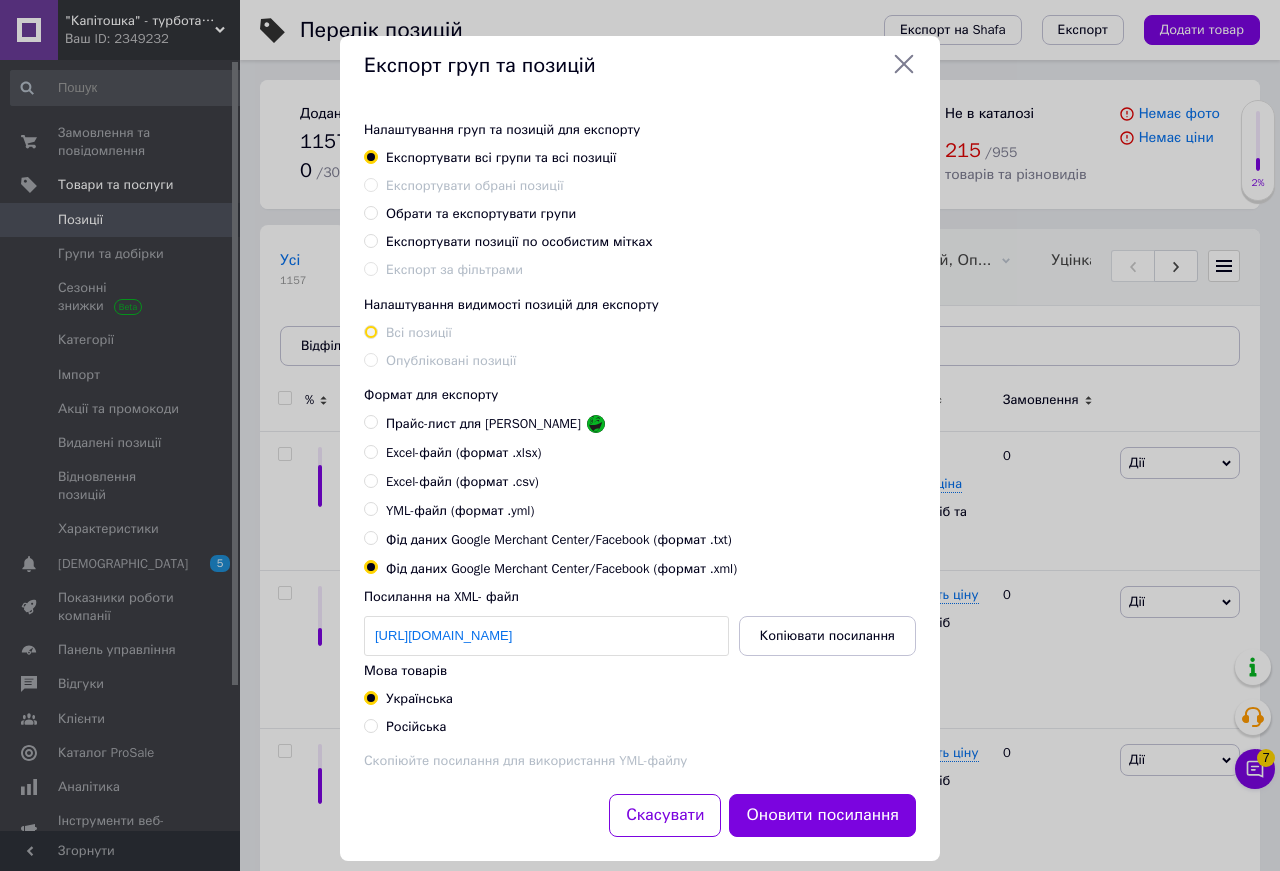 click on "YML-файл (формат .yml)" at bounding box center [370, 508] 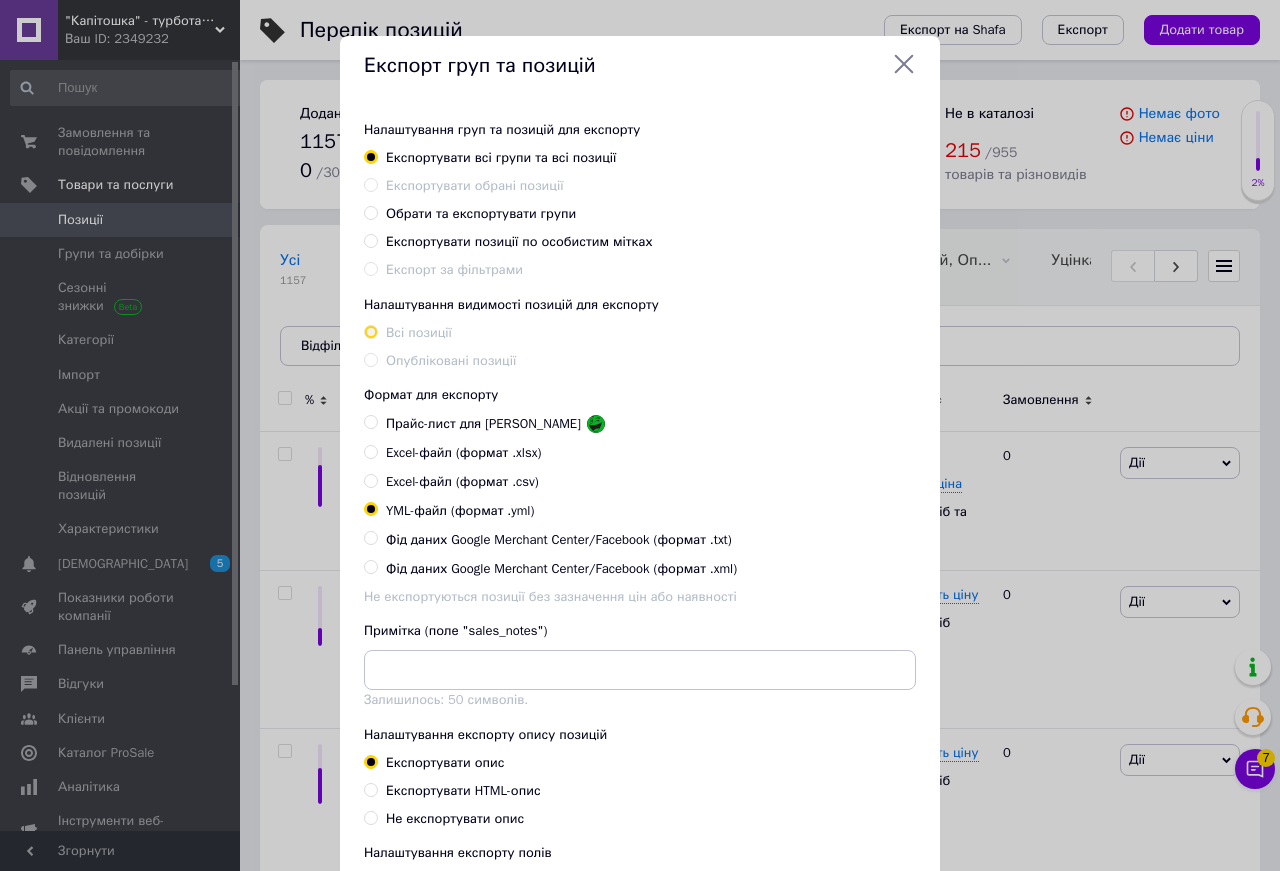 scroll, scrollTop: 228, scrollLeft: 0, axis: vertical 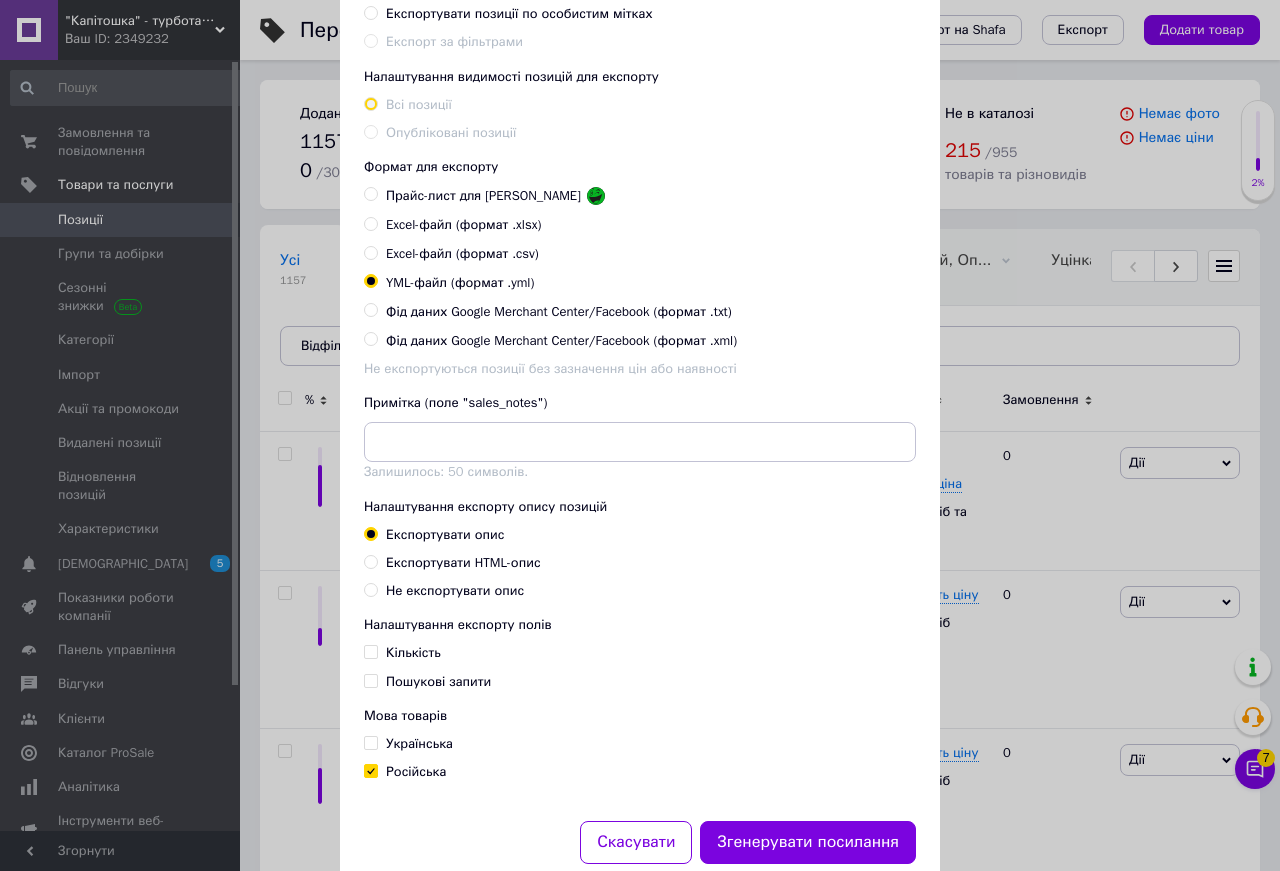 click on "Кількість" at bounding box center [370, 651] 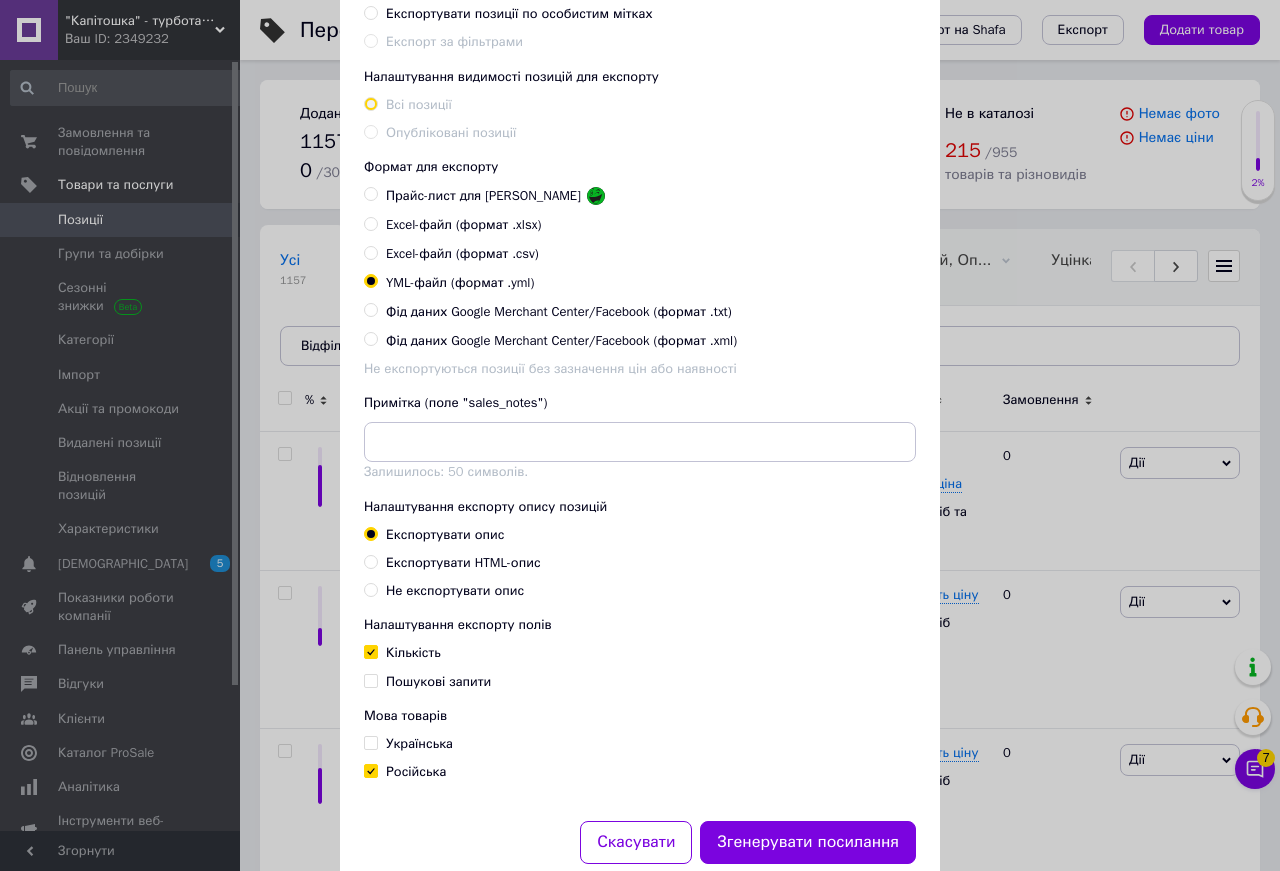 checkbox on "true" 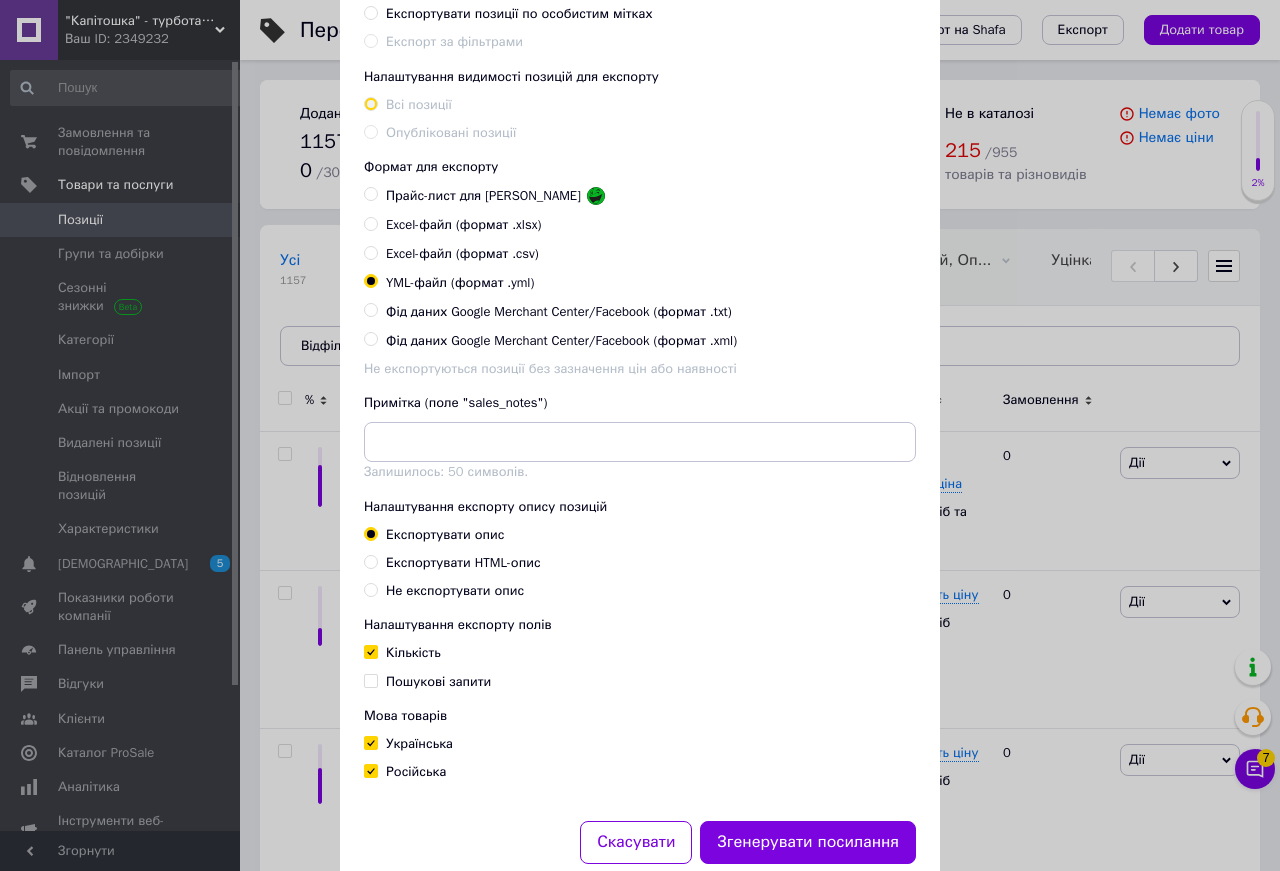 checkbox on "true" 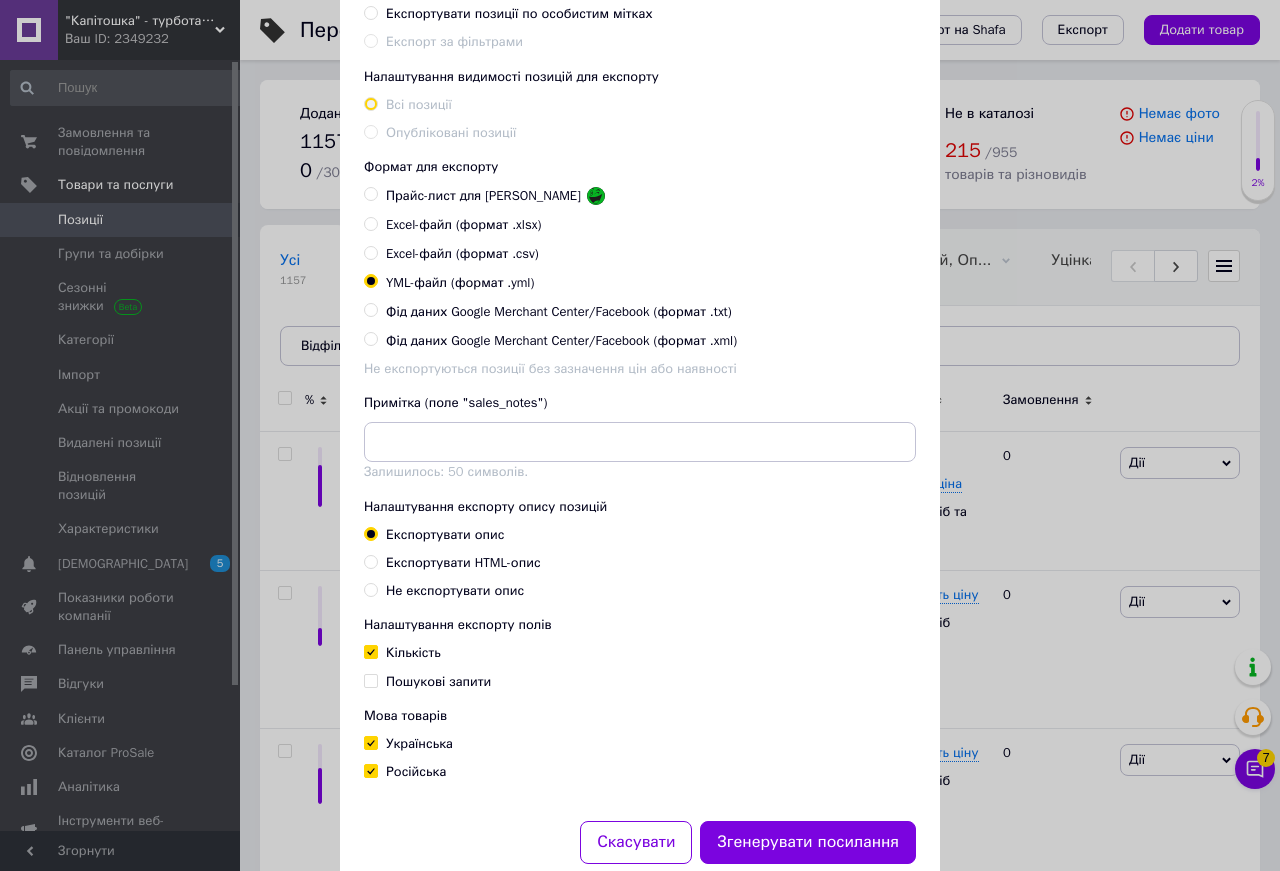 scroll, scrollTop: 283, scrollLeft: 0, axis: vertical 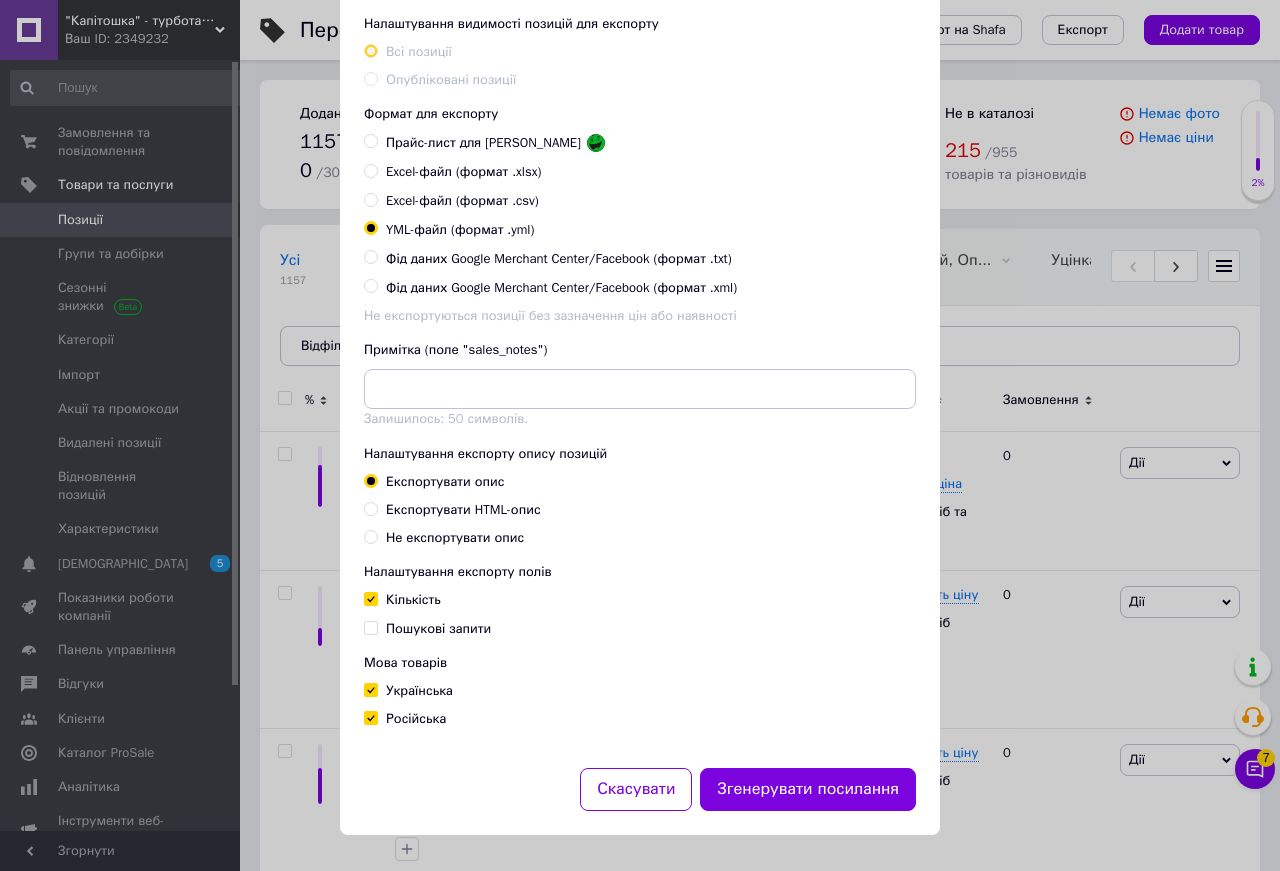 click on "Згенерувати посилання" at bounding box center (808, 789) 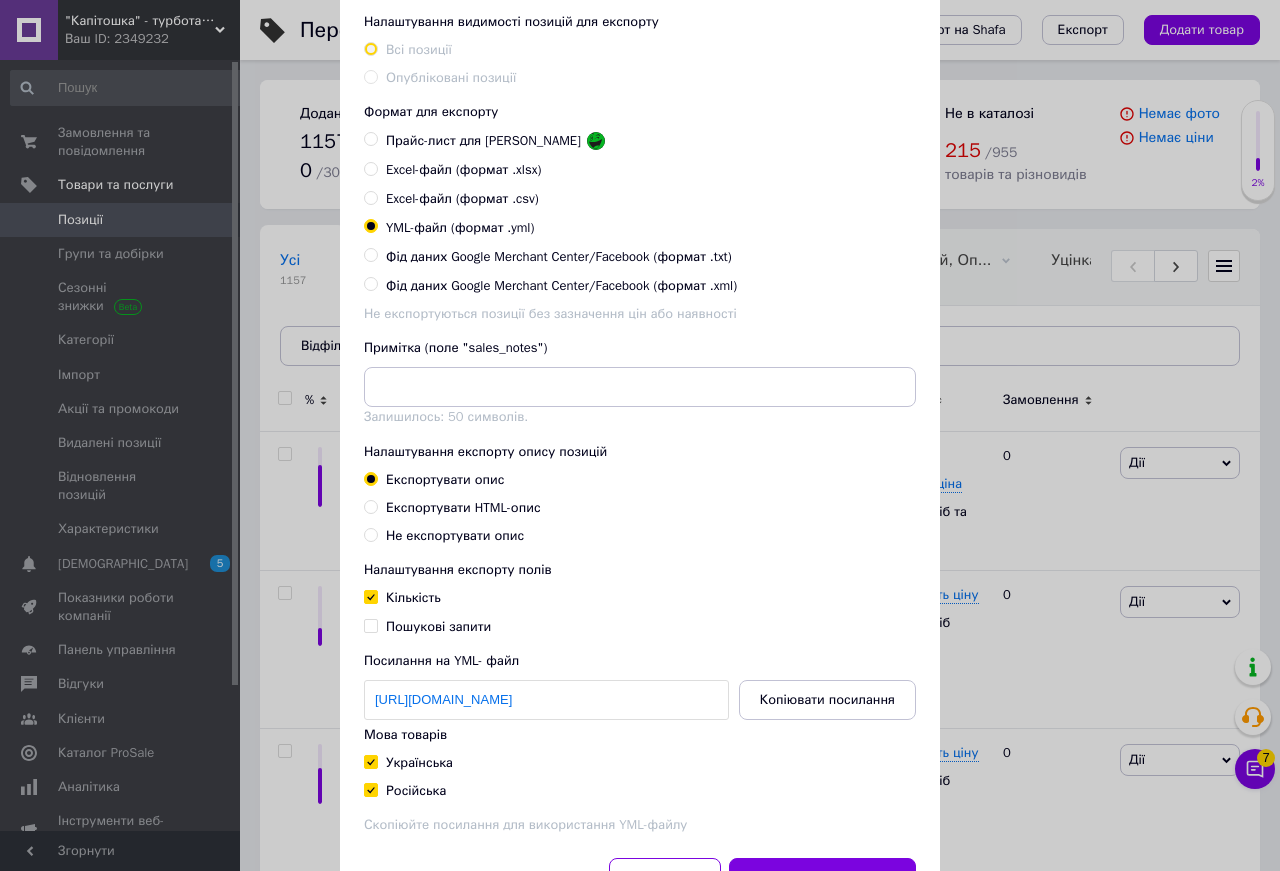 scroll, scrollTop: 371, scrollLeft: 0, axis: vertical 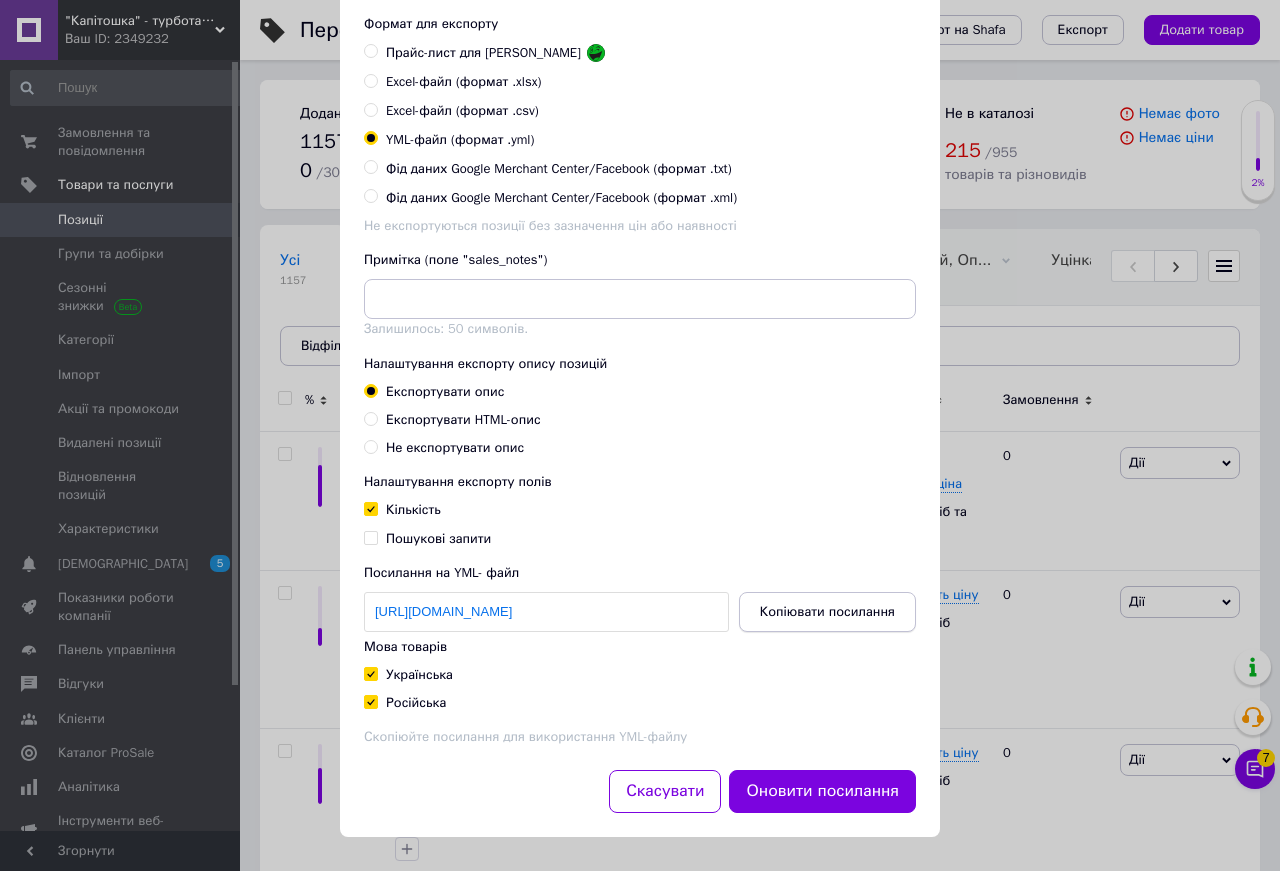 click on "Копіювати посилання" at bounding box center (827, 612) 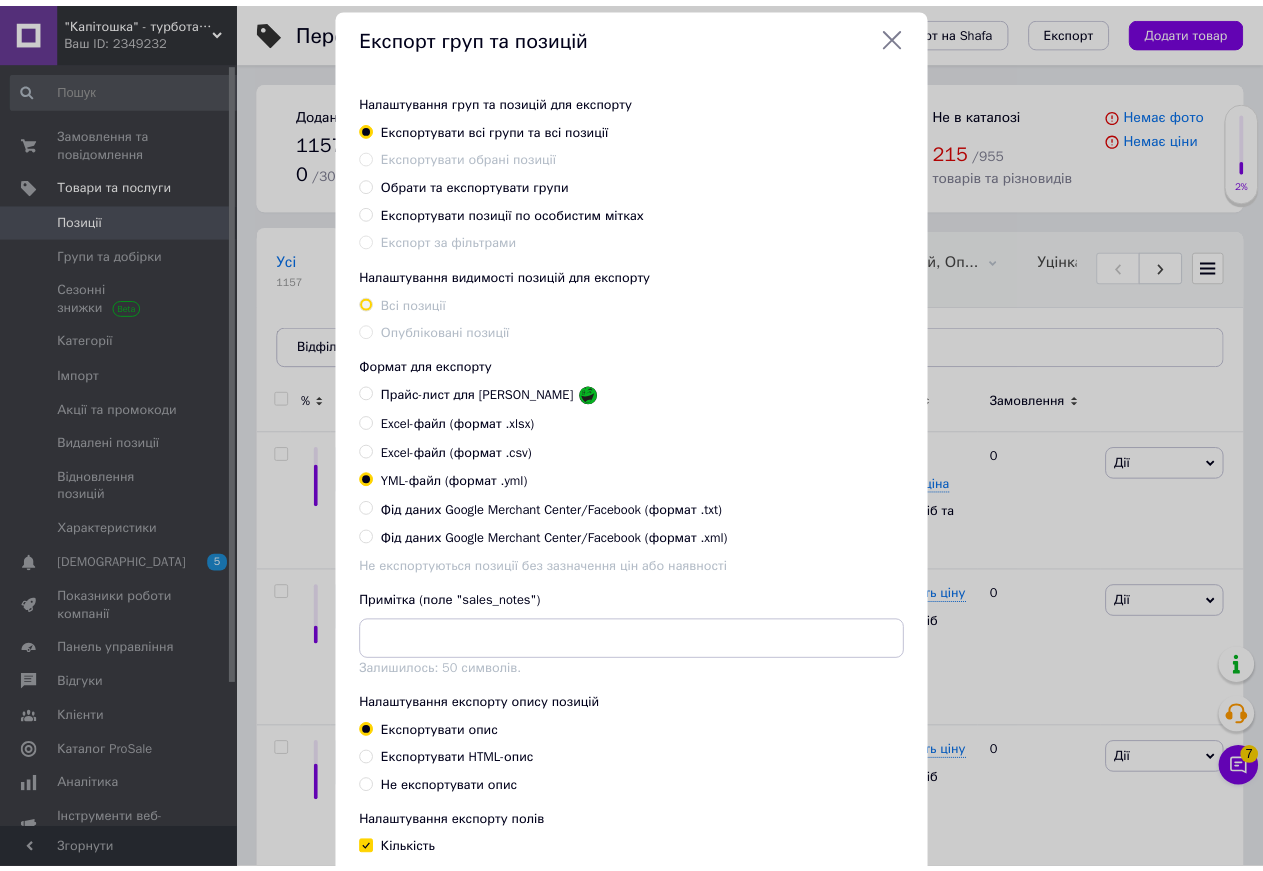 scroll, scrollTop: 0, scrollLeft: 0, axis: both 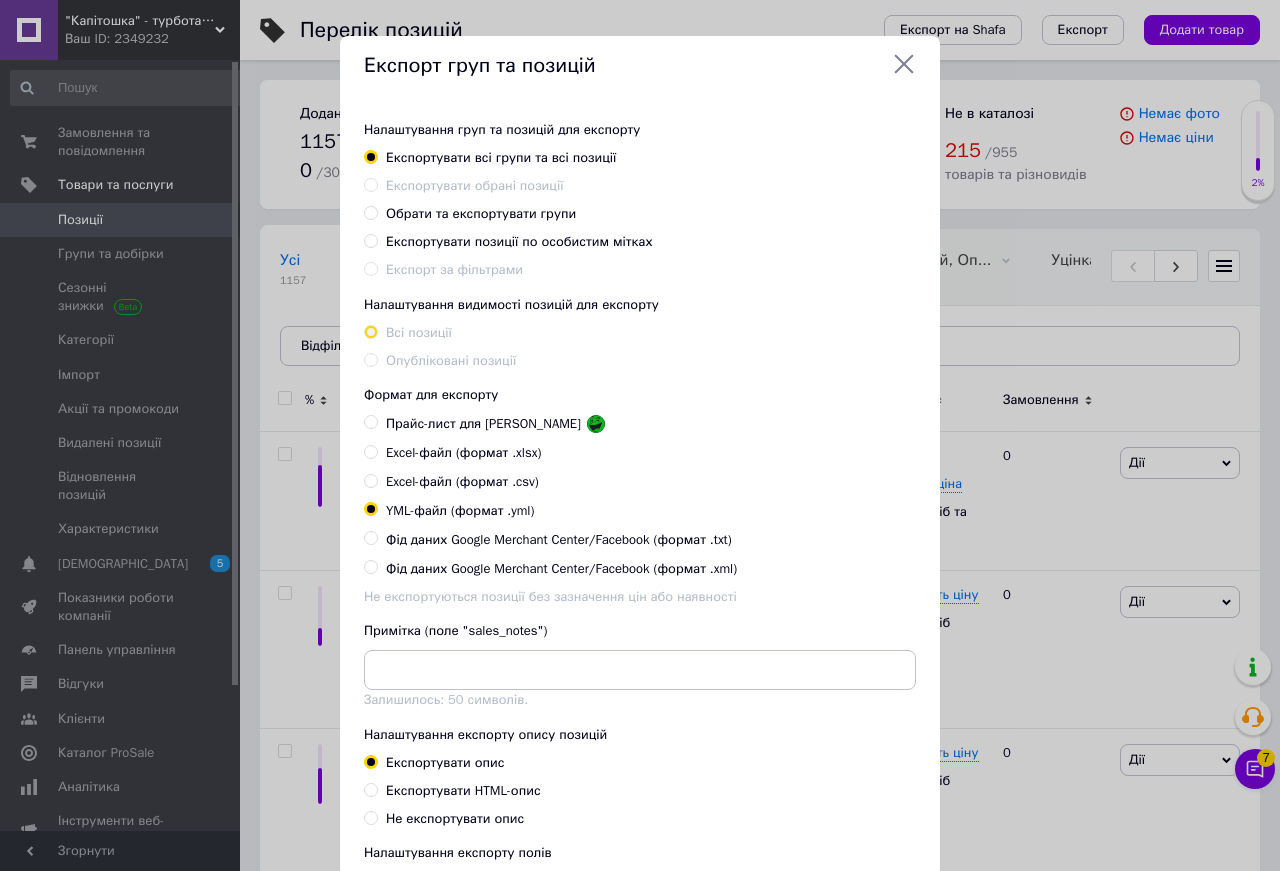 click 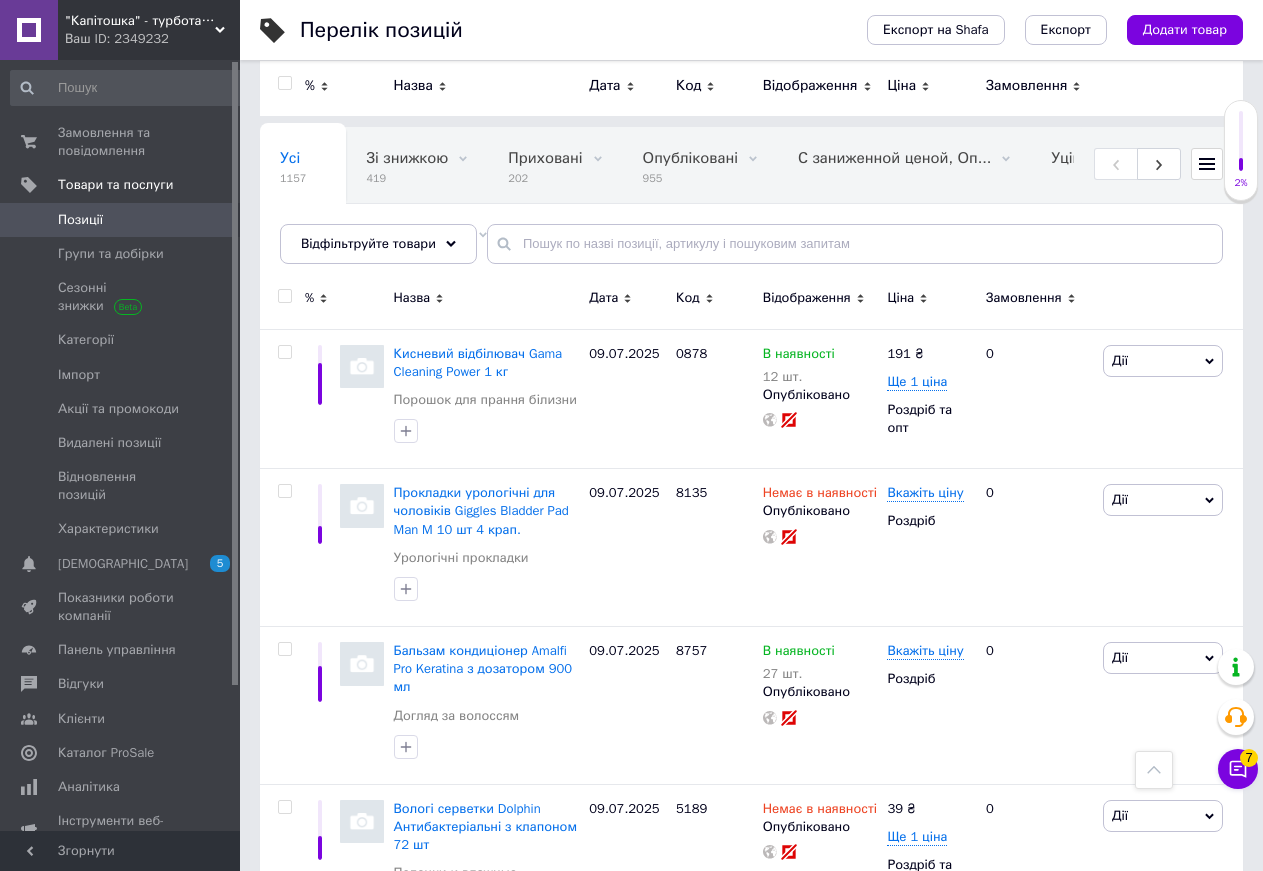scroll, scrollTop: 0, scrollLeft: 0, axis: both 